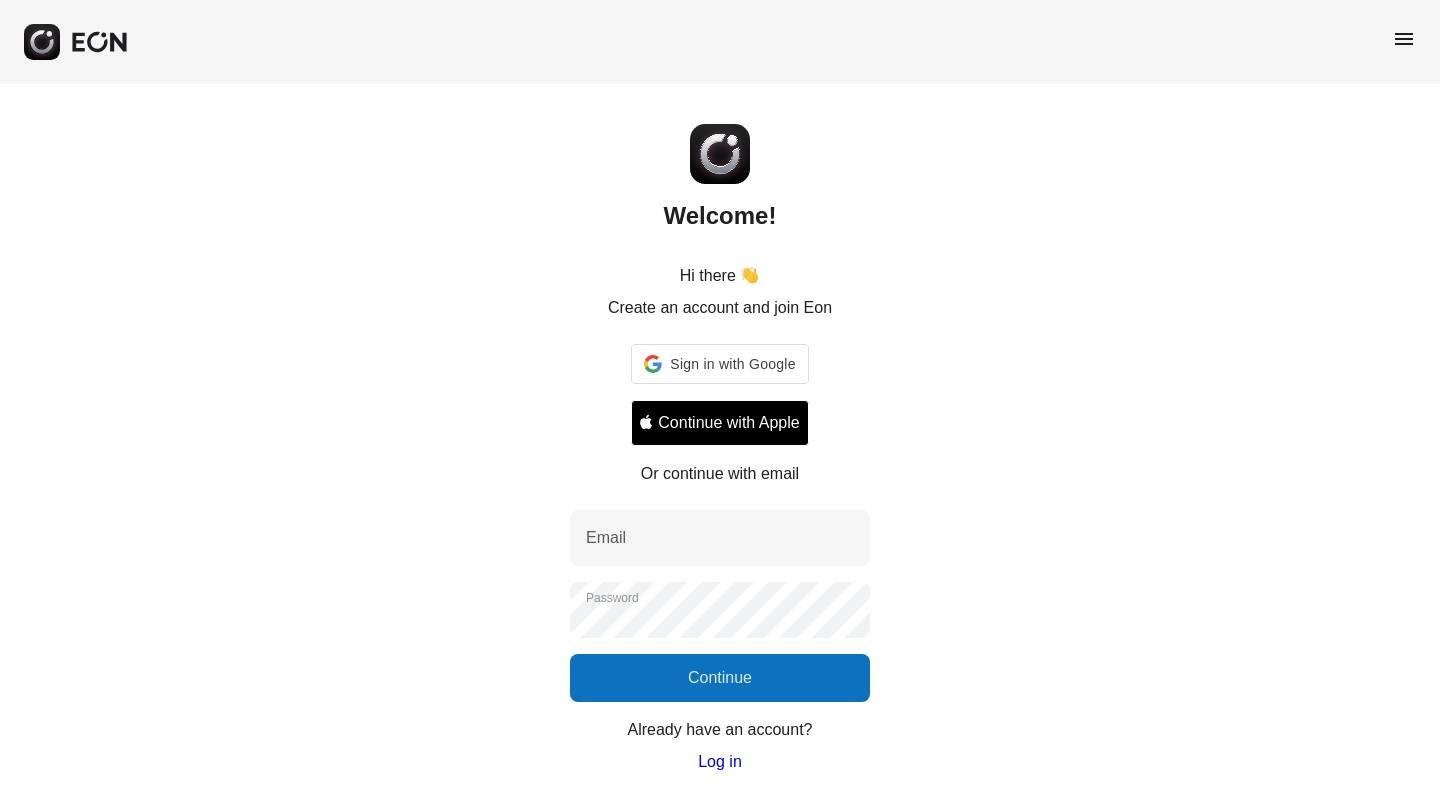 scroll, scrollTop: 0, scrollLeft: 0, axis: both 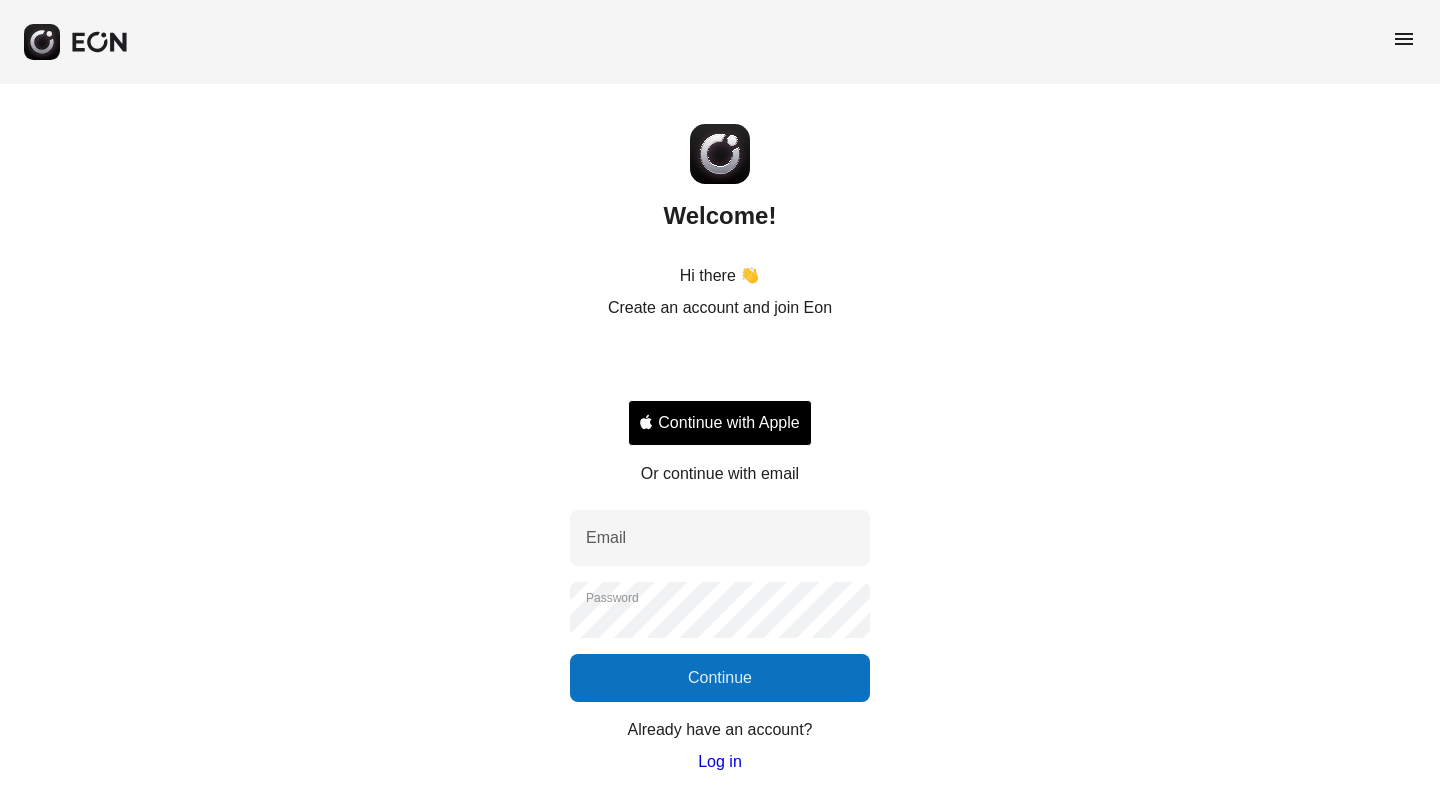 click at bounding box center [720, 364] 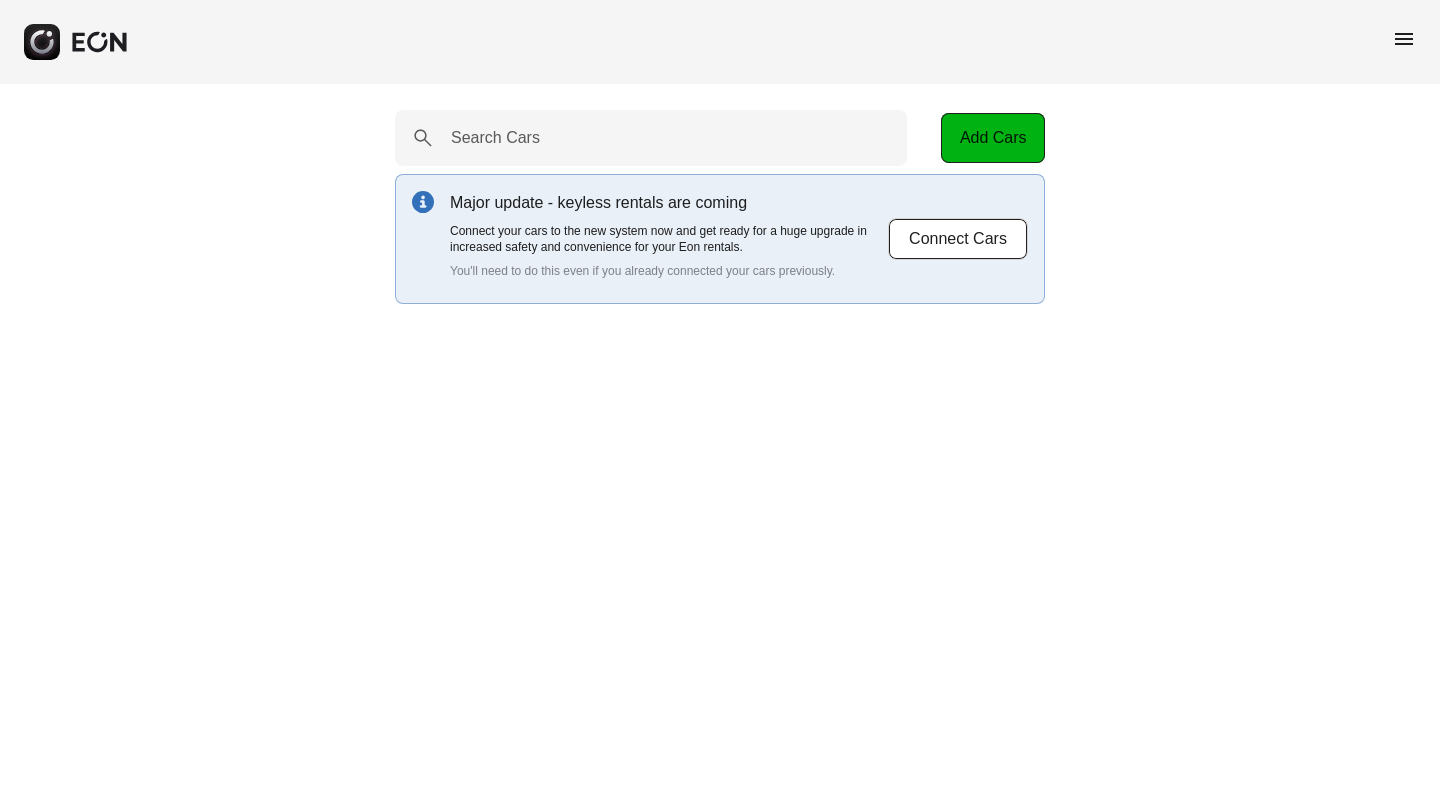 select on "**" 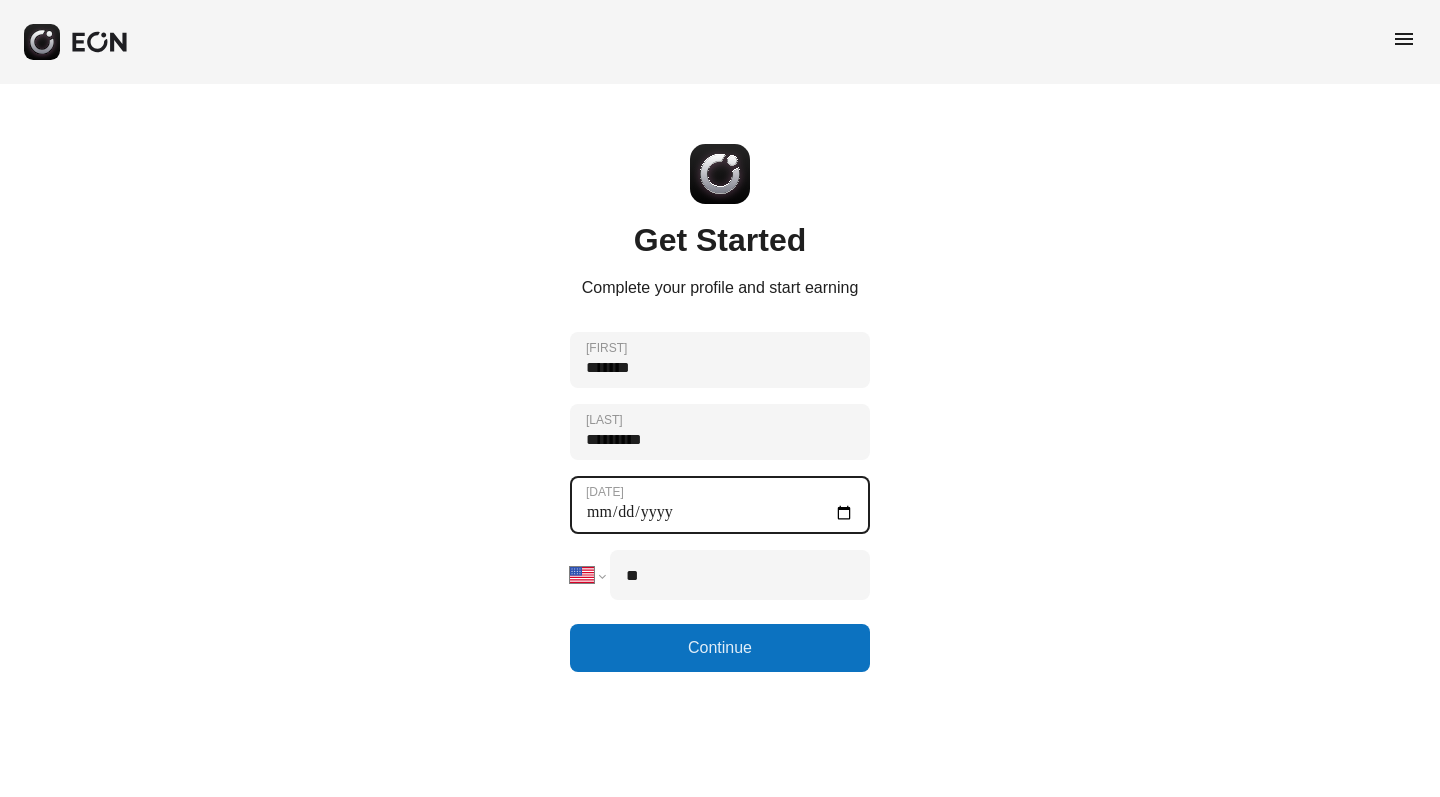 click on "[DATE]" at bounding box center (720, 505) 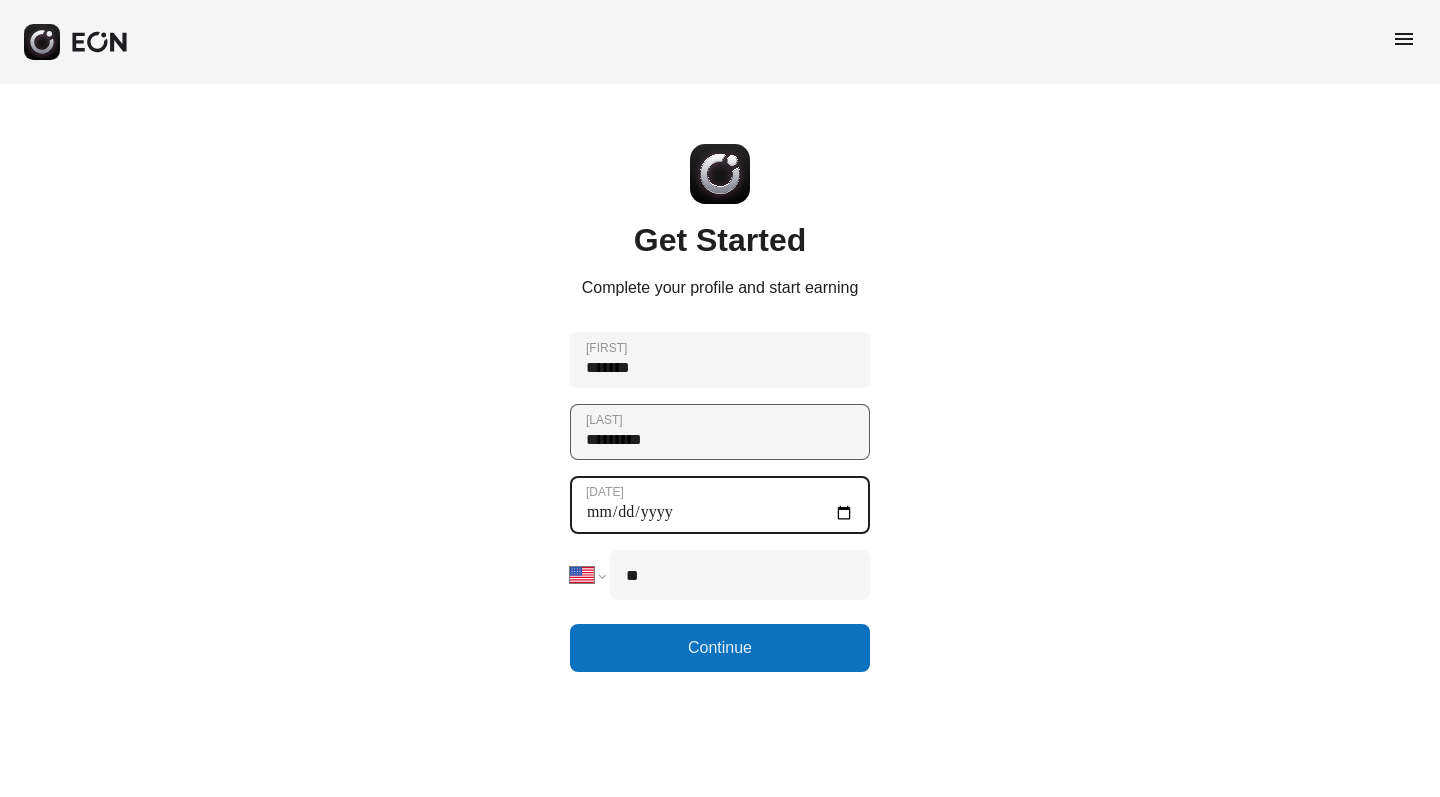 type on "**********" 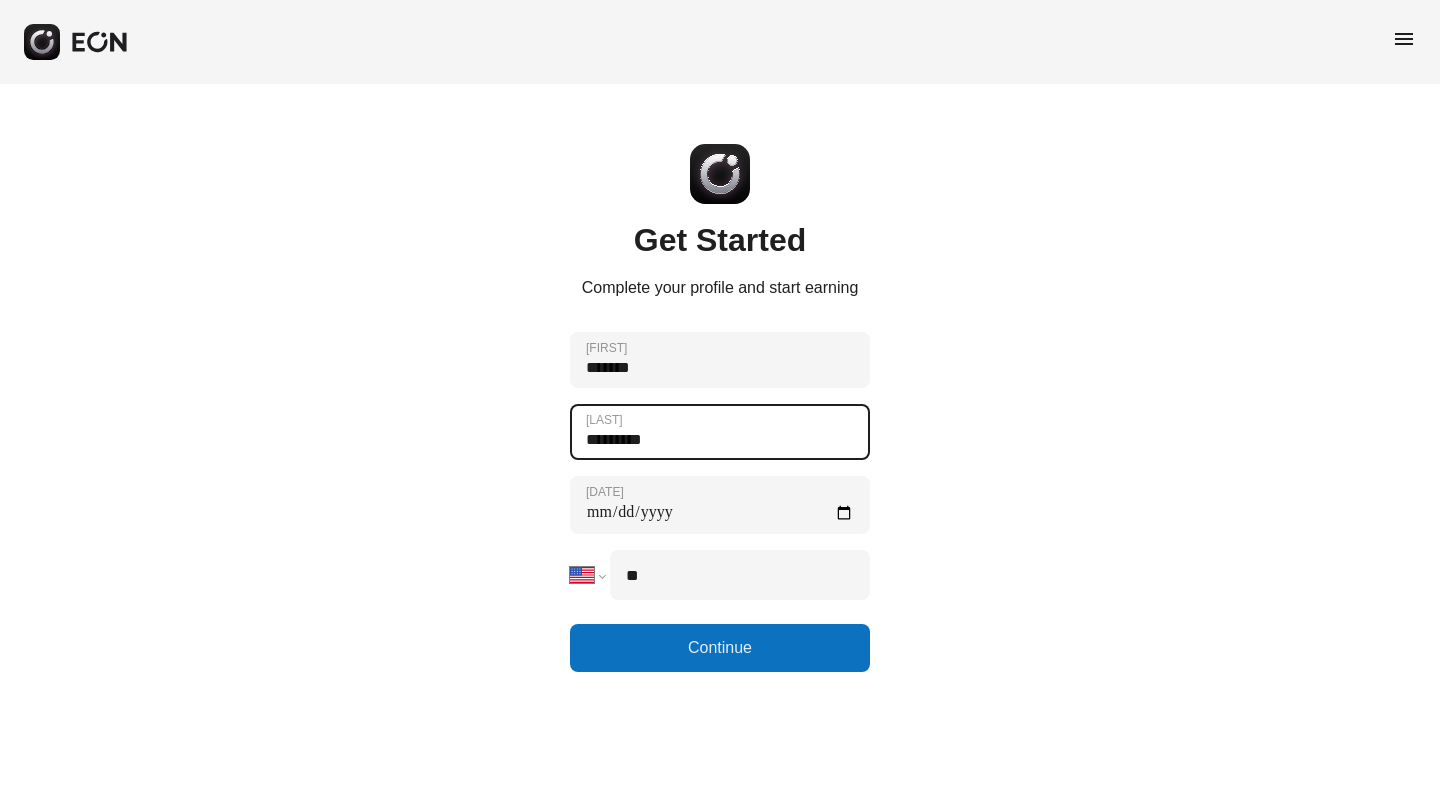 drag, startPoint x: 673, startPoint y: 439, endPoint x: 414, endPoint y: 440, distance: 259.00192 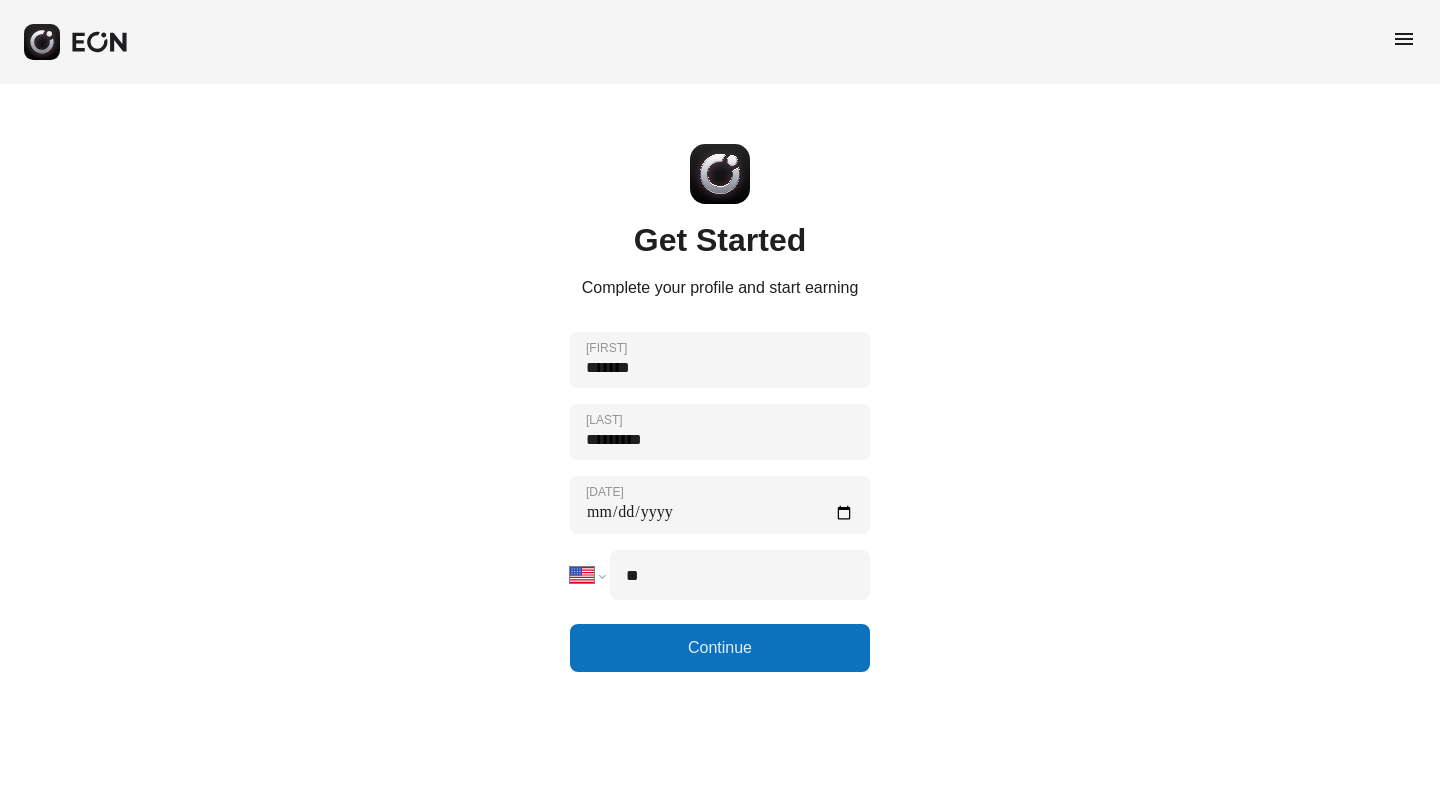 click on "**" at bounding box center [740, 575] 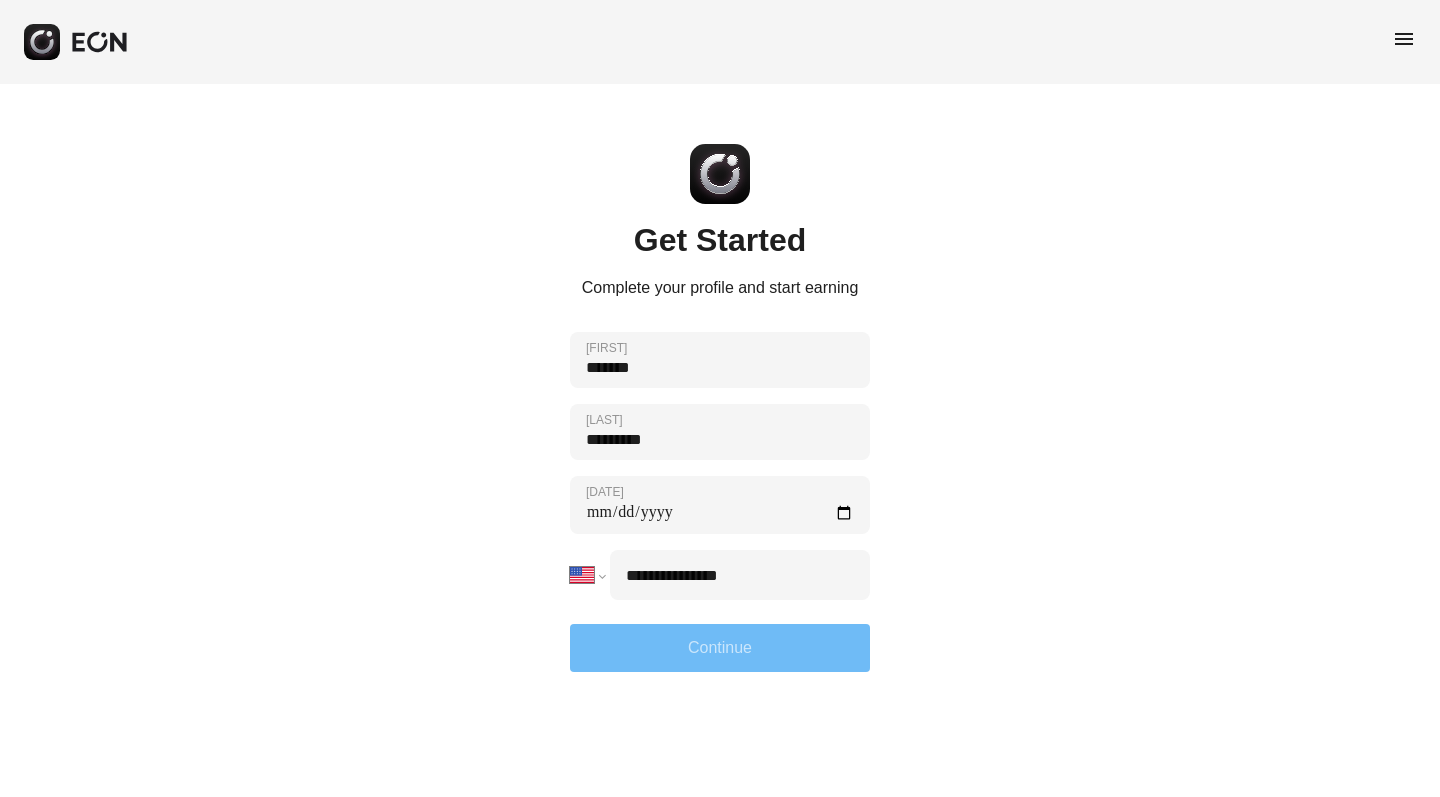 type on "**********" 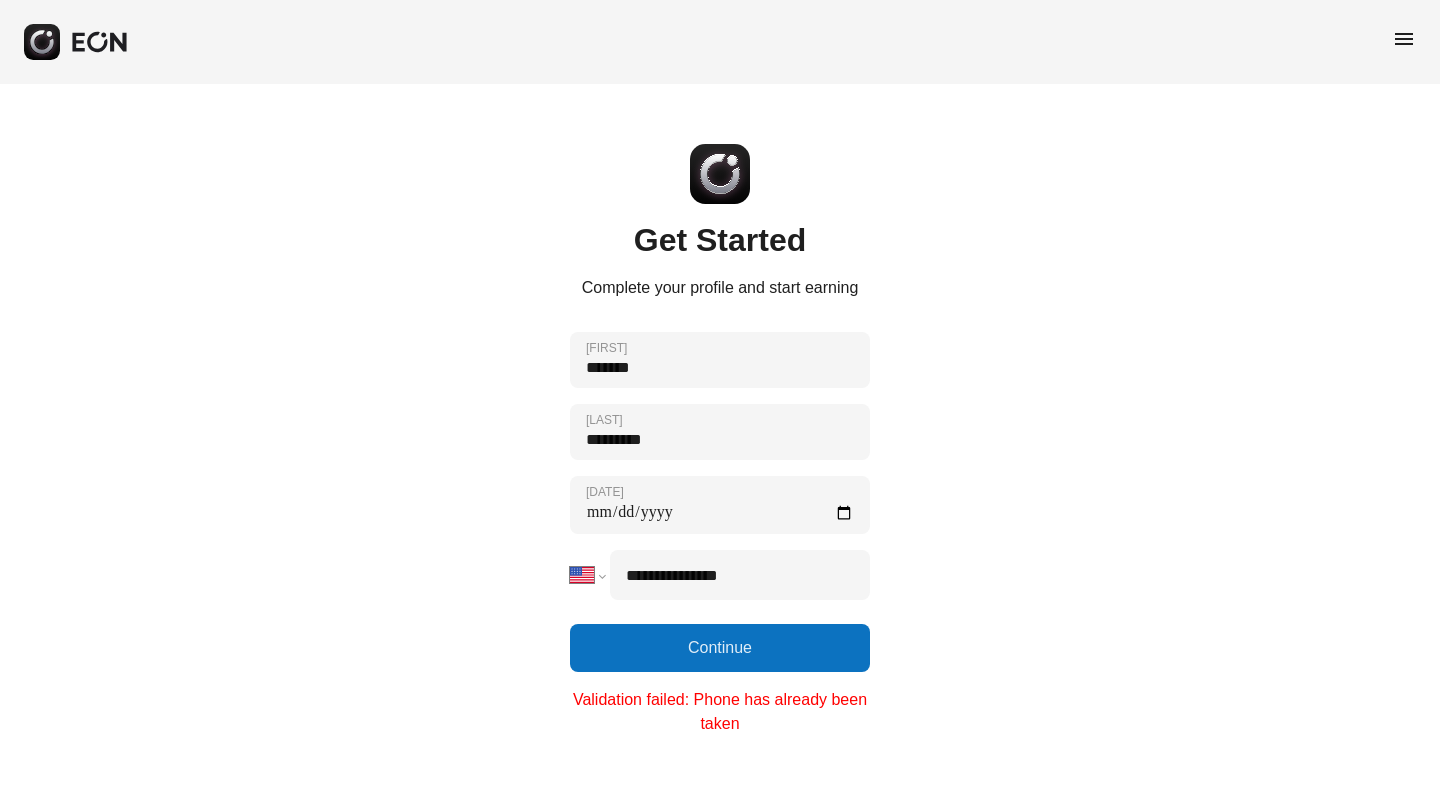 click on "menu" at bounding box center (1404, 39) 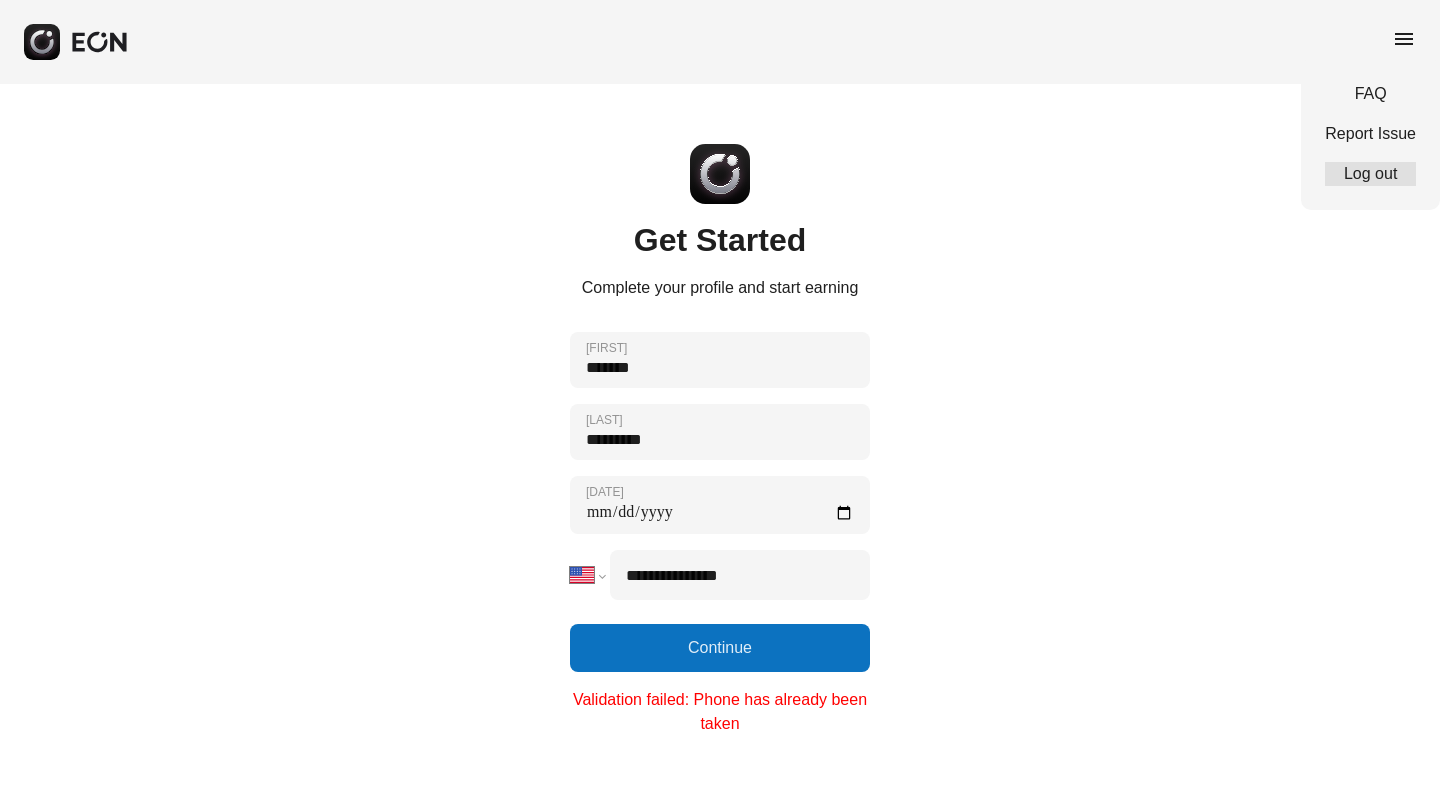 click on "Log out" at bounding box center [1370, 174] 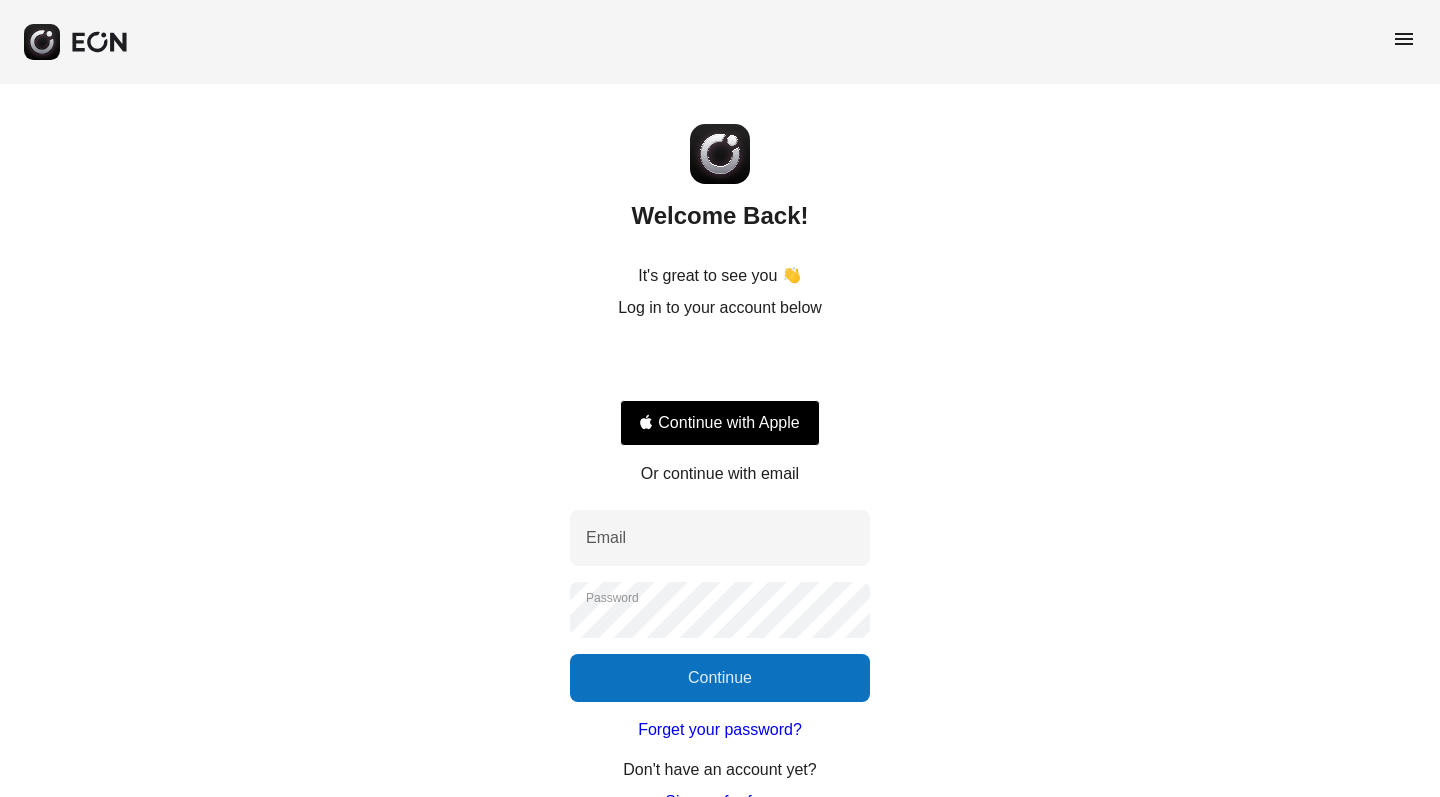 click on "menu" at bounding box center [1404, 39] 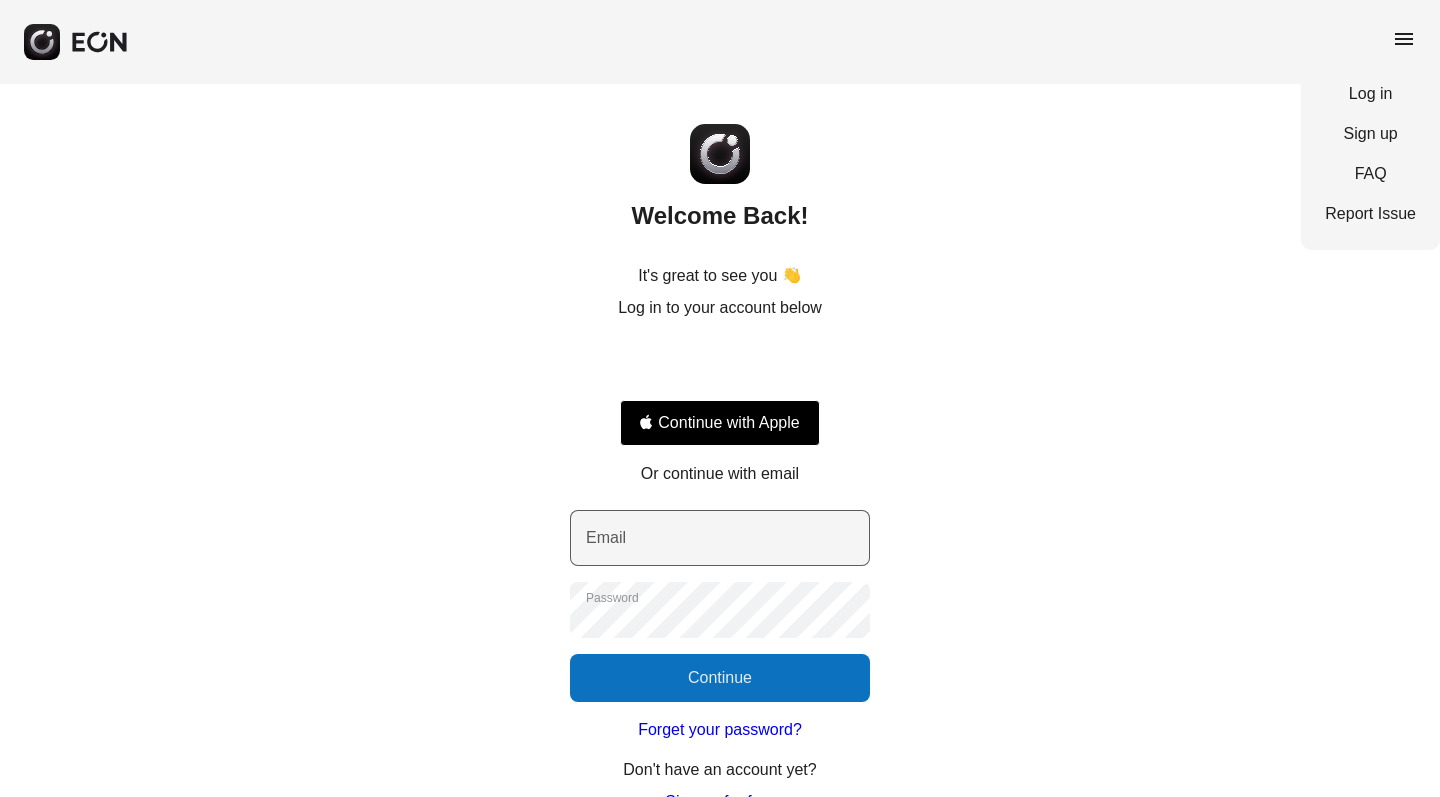 scroll, scrollTop: 1, scrollLeft: 0, axis: vertical 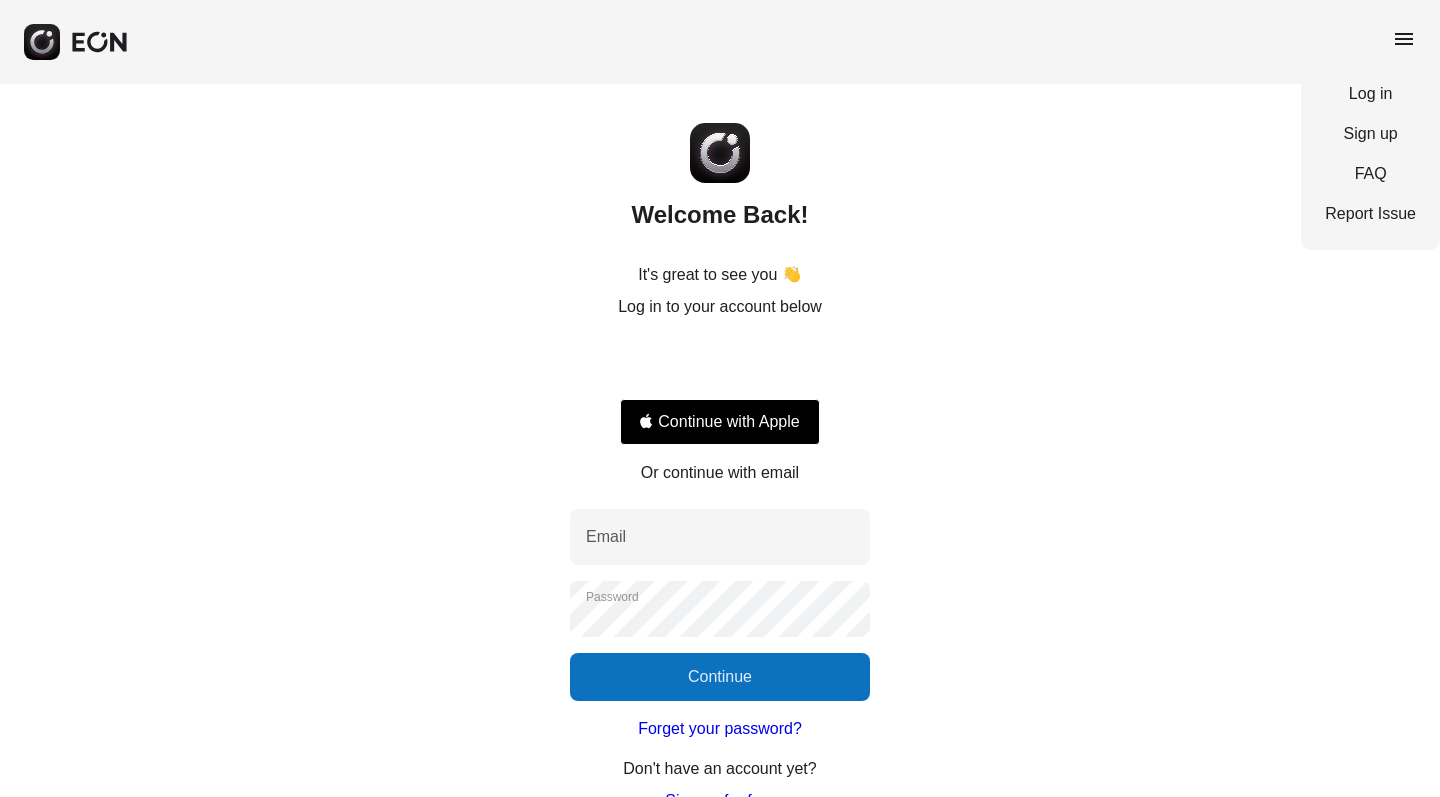 click on "Forget your password?" at bounding box center (720, 729) 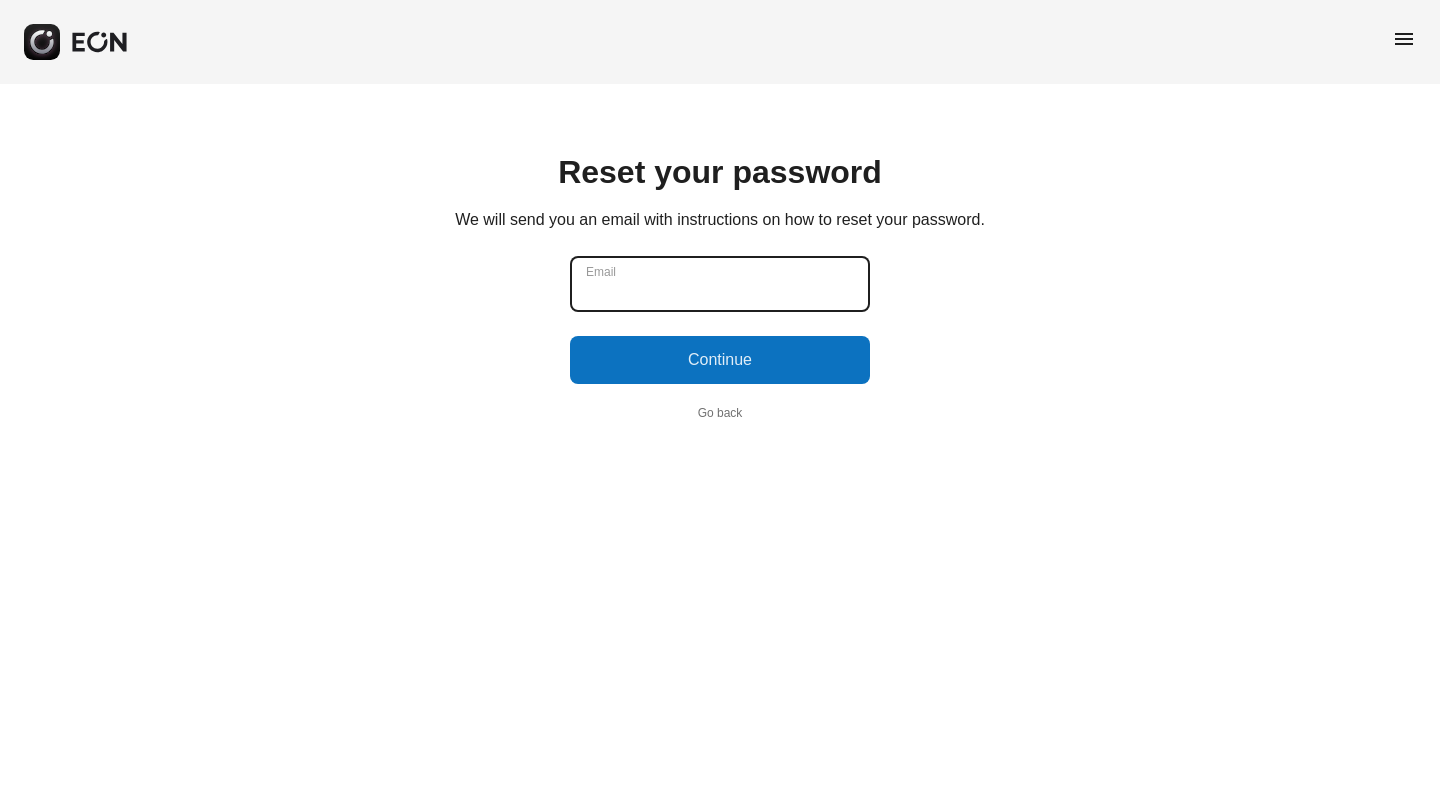 click on "Email" at bounding box center (720, 284) 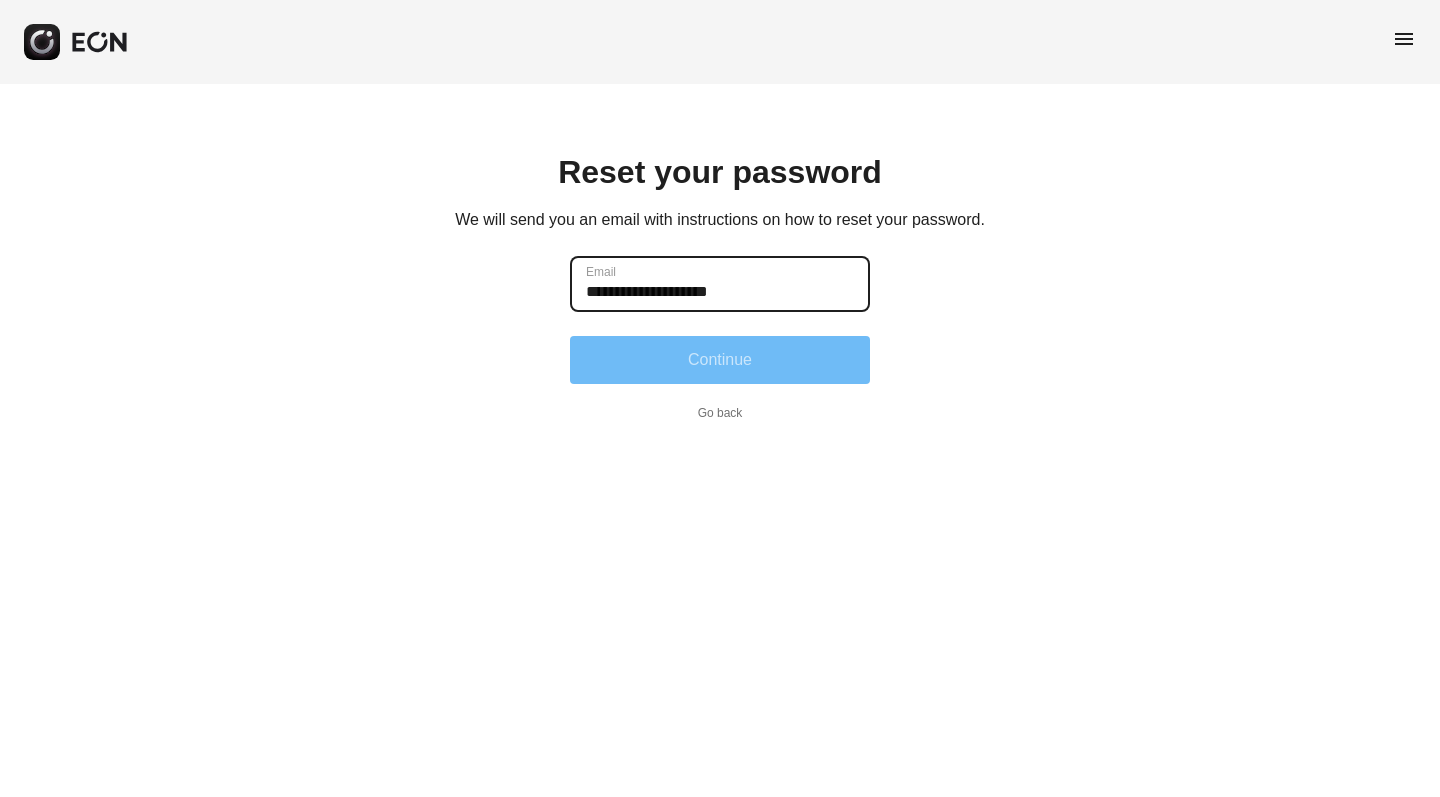 type on "**********" 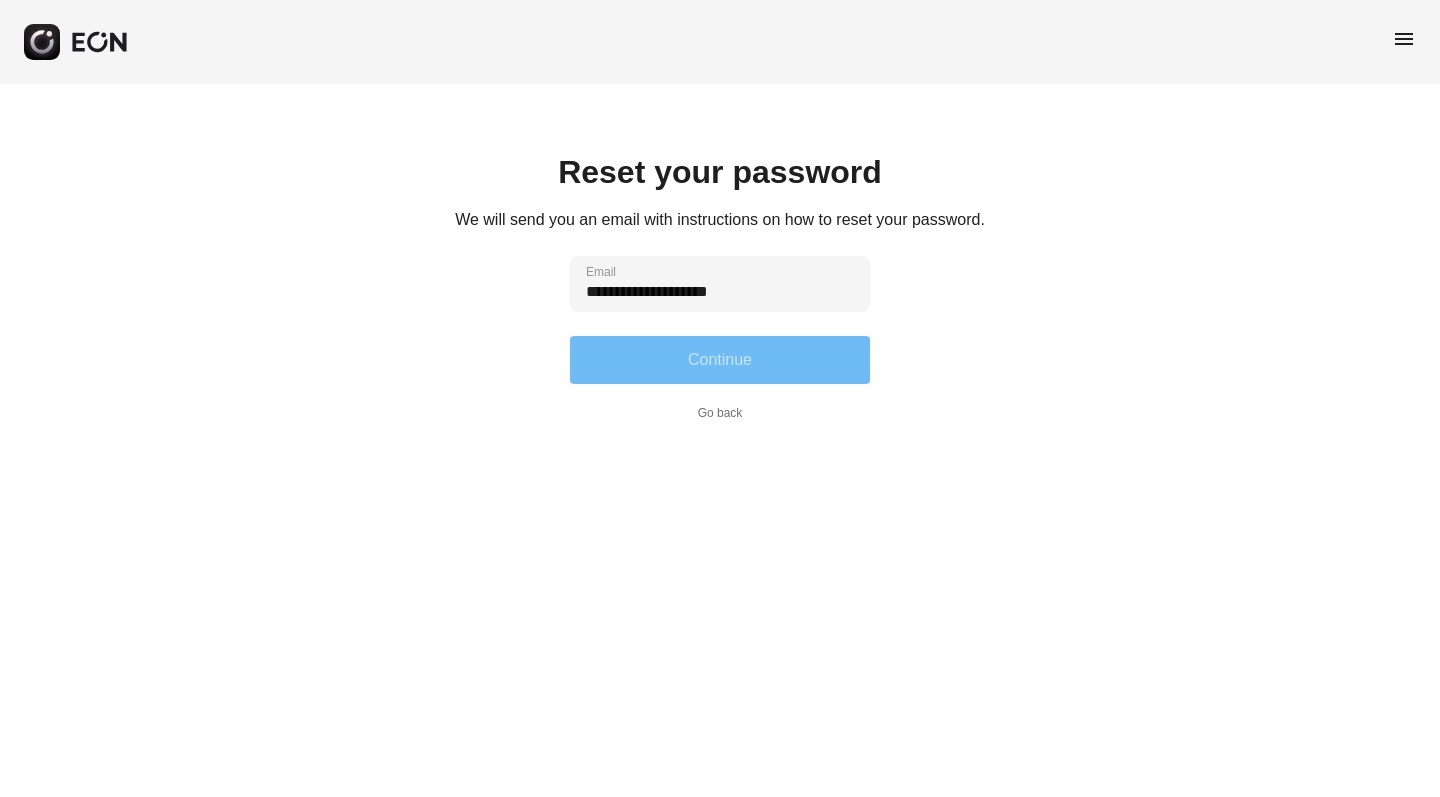 click on "Continue" at bounding box center [720, 360] 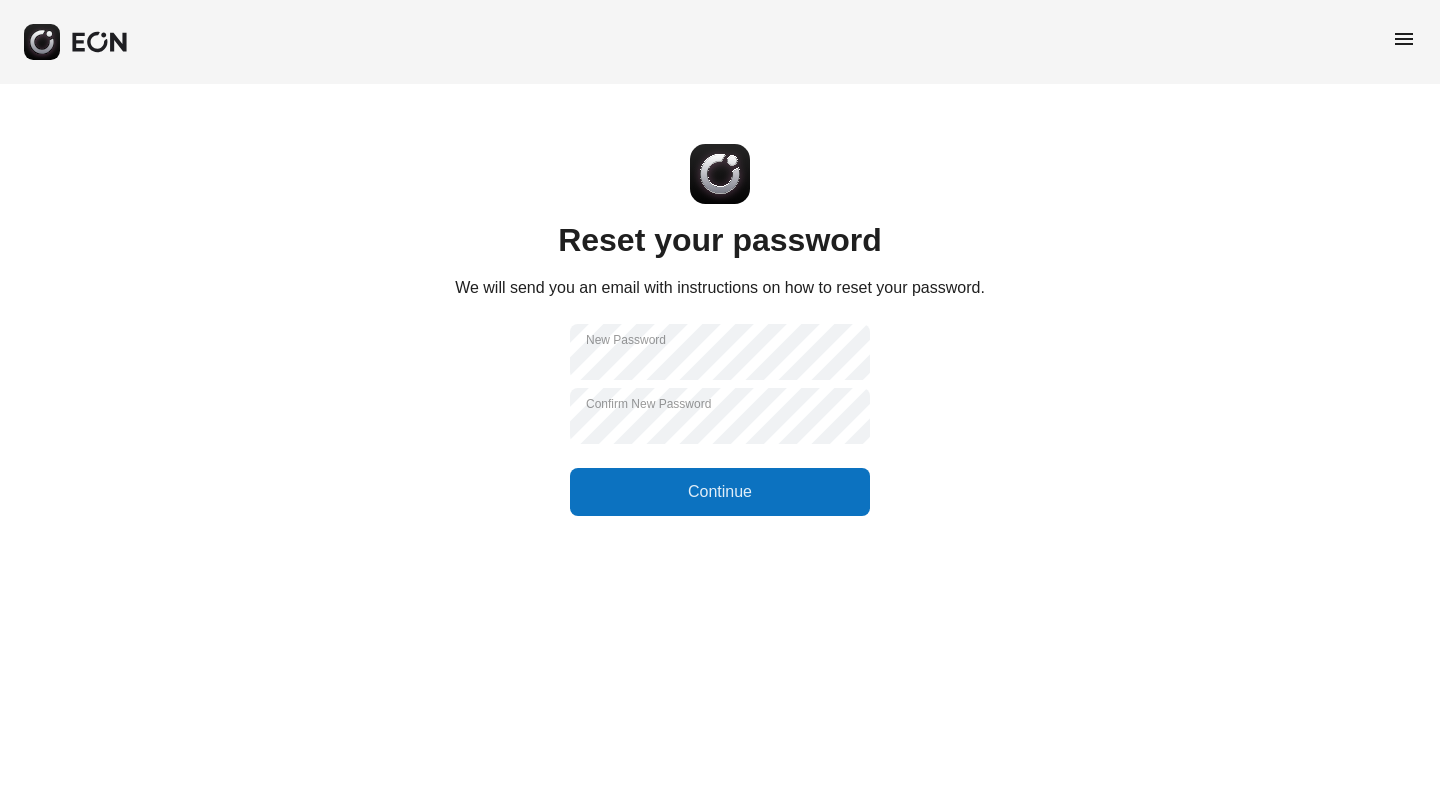 scroll, scrollTop: 0, scrollLeft: 0, axis: both 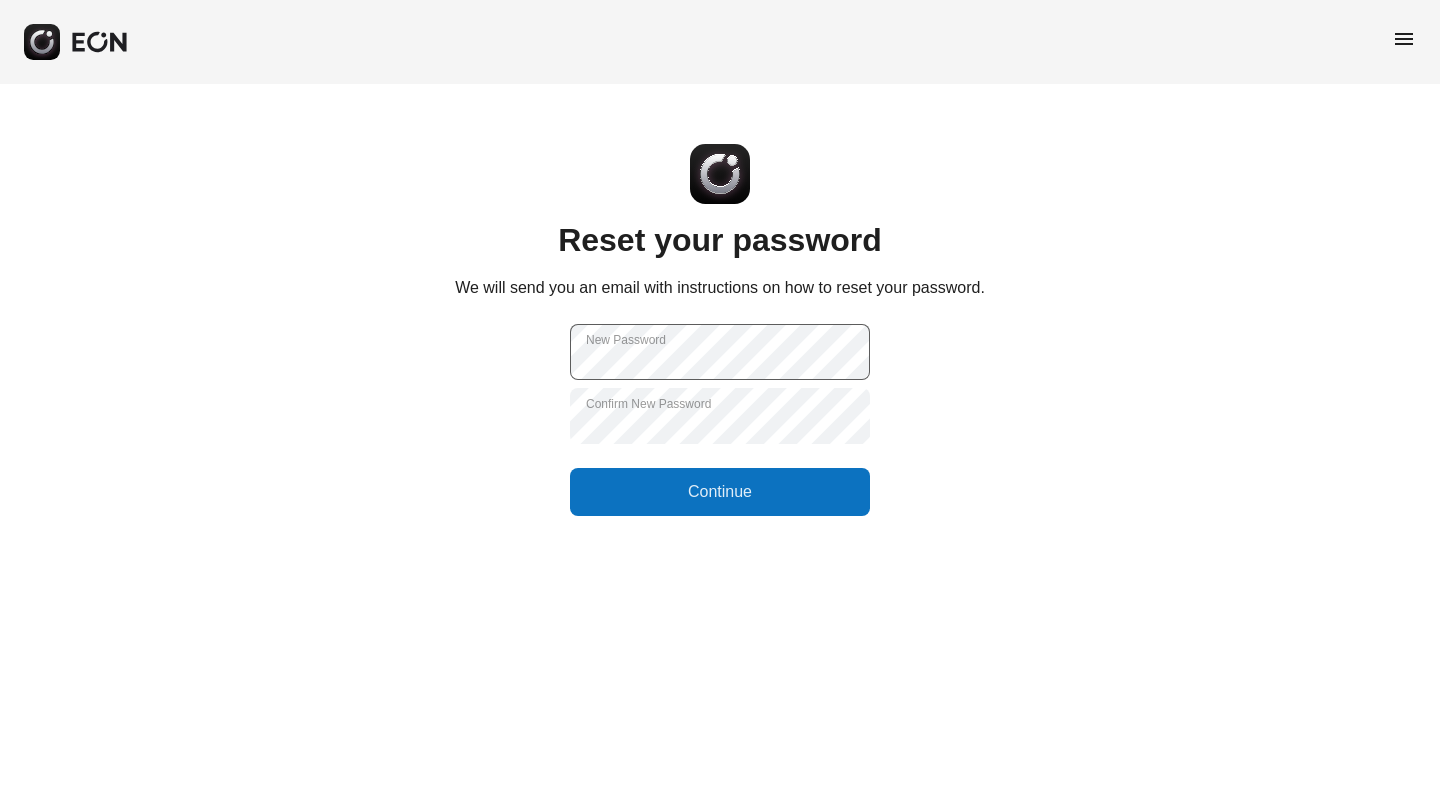 click on "New Password" at bounding box center [626, 340] 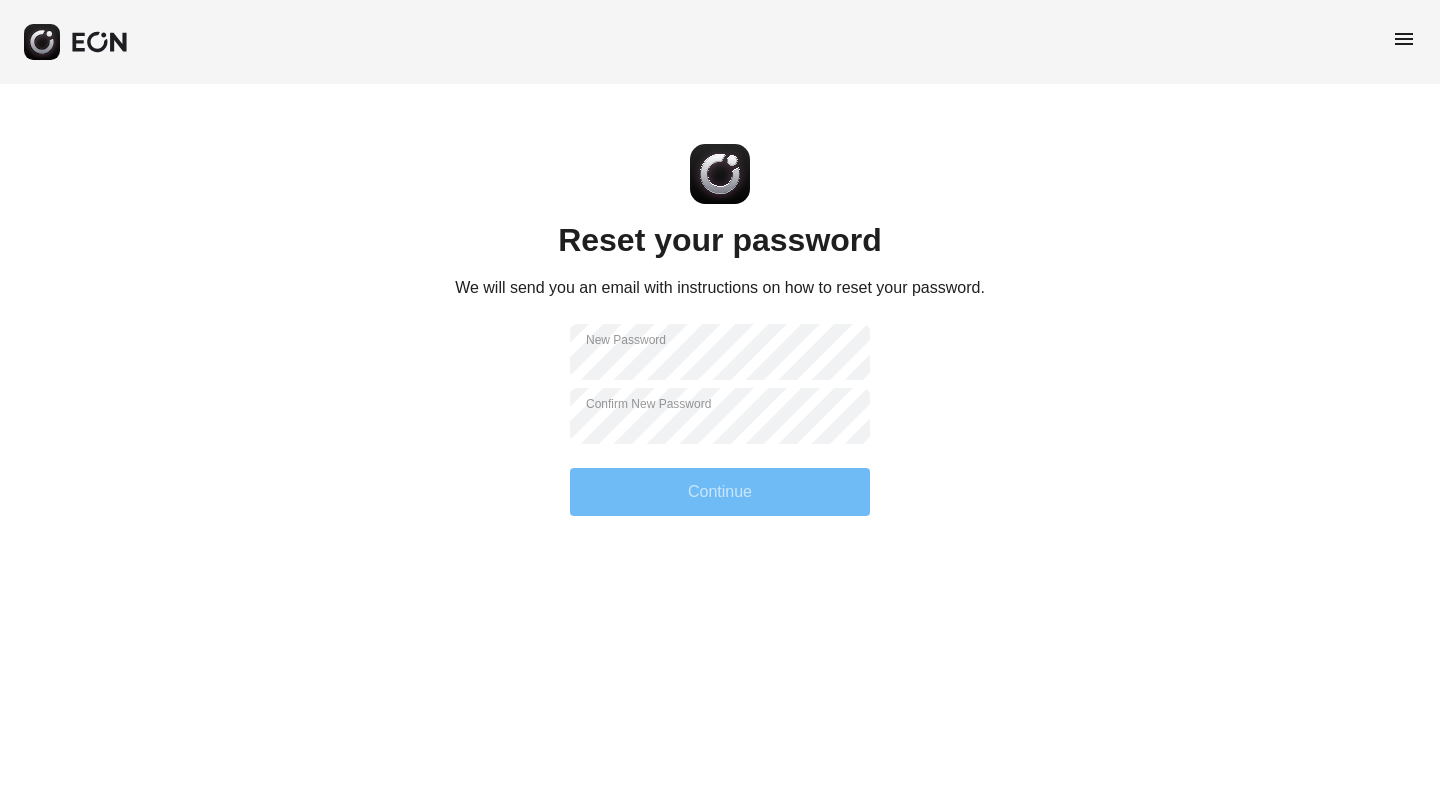 click on "Continue" at bounding box center (720, 492) 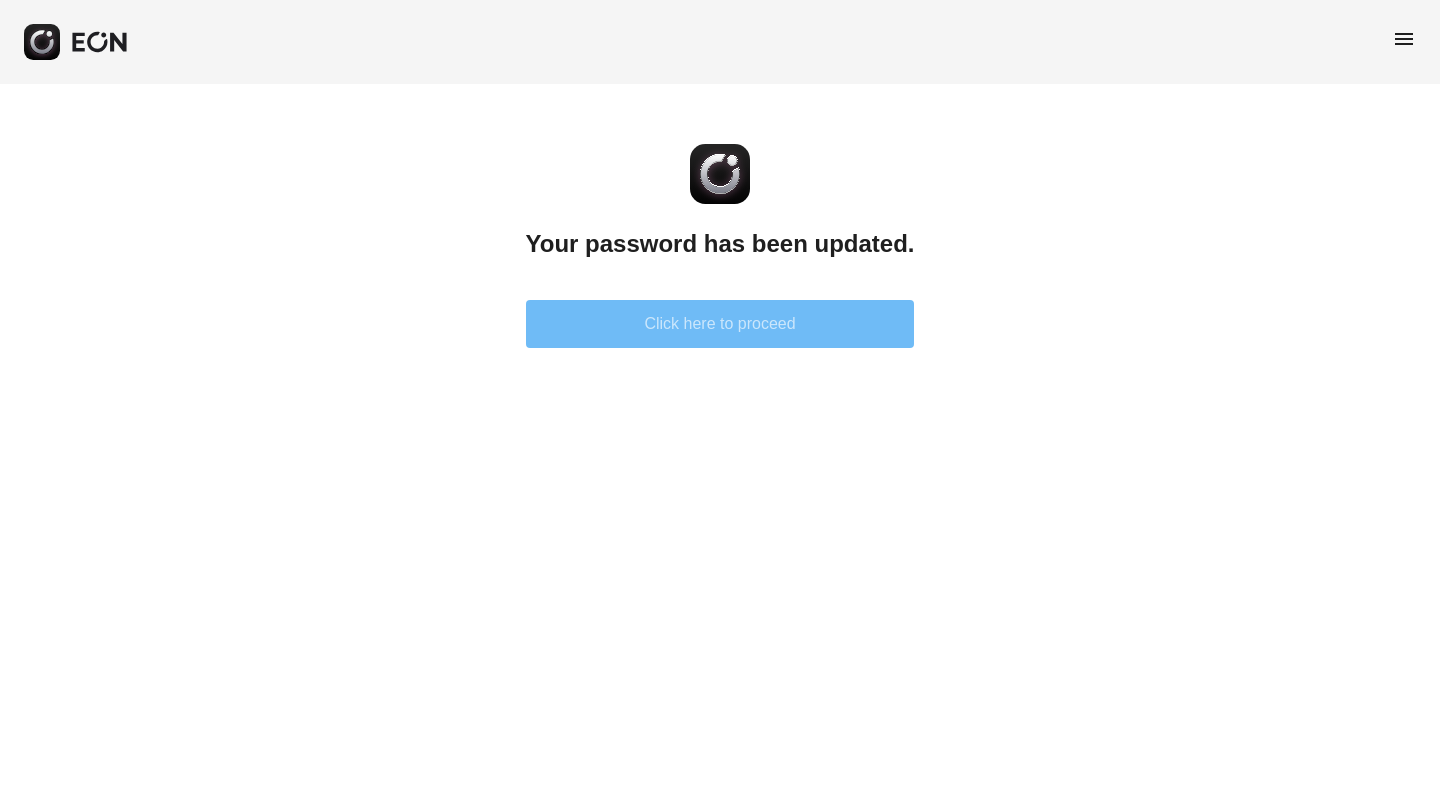 click on "Click here to proceed" at bounding box center (720, 324) 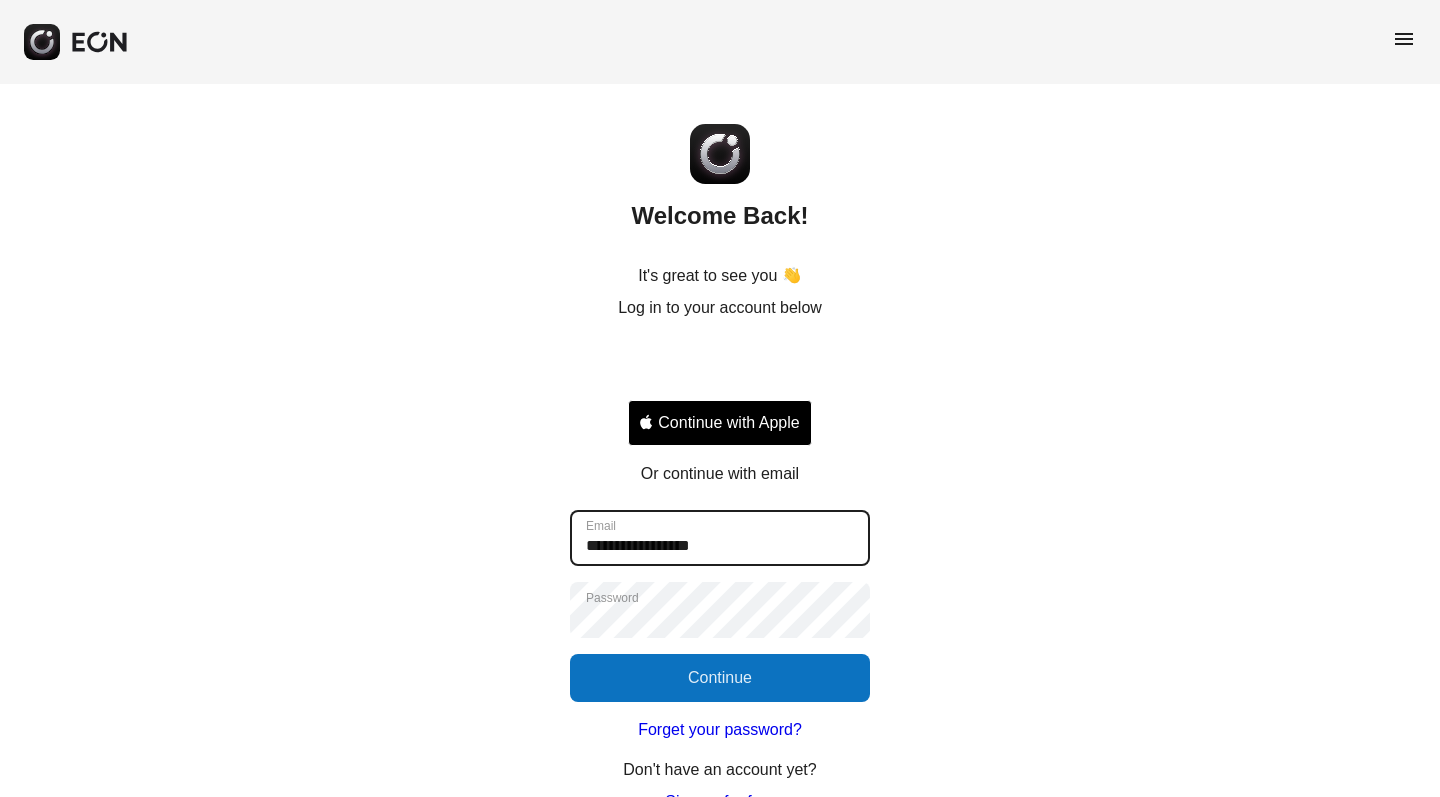 drag, startPoint x: 746, startPoint y: 546, endPoint x: 498, endPoint y: 465, distance: 260.8927 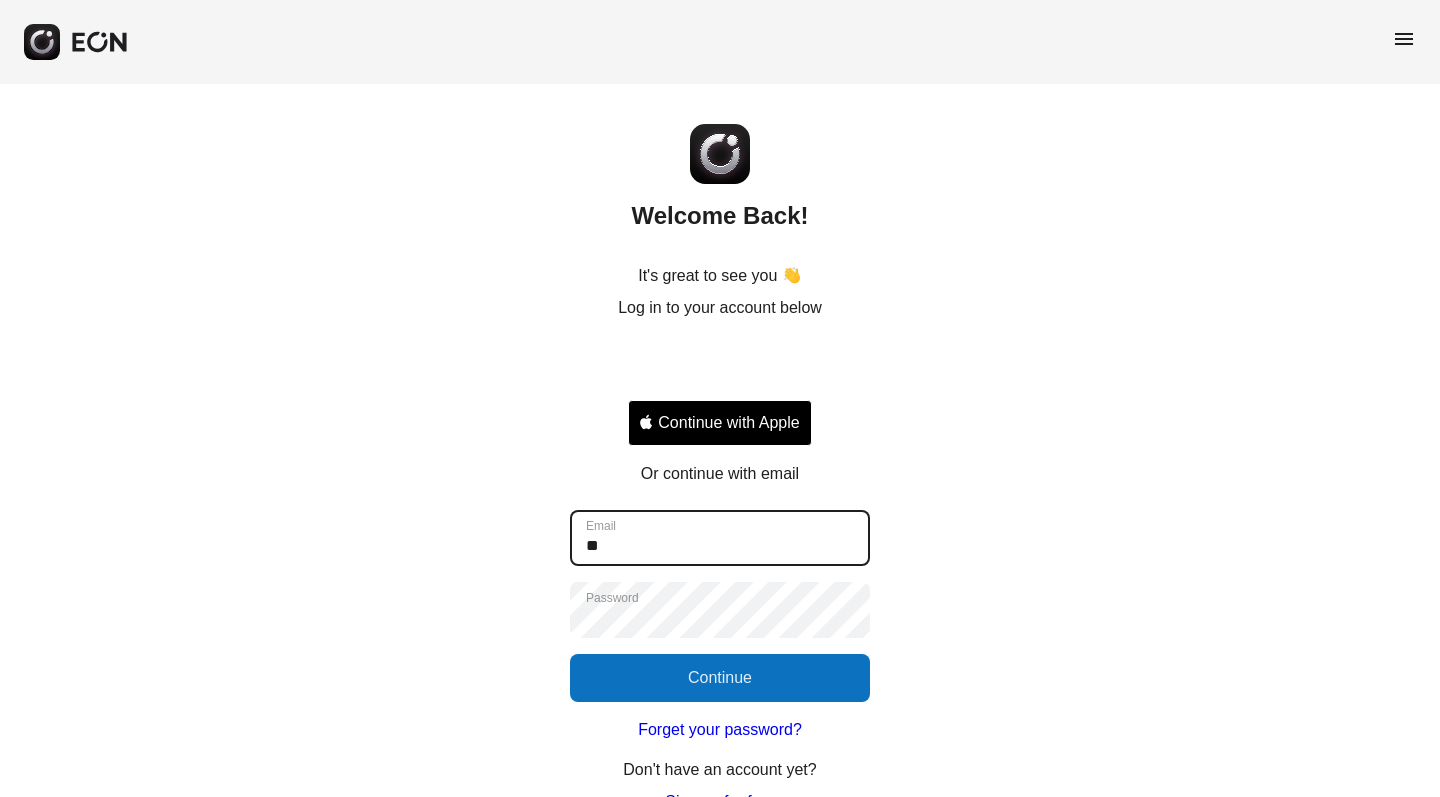 type on "*" 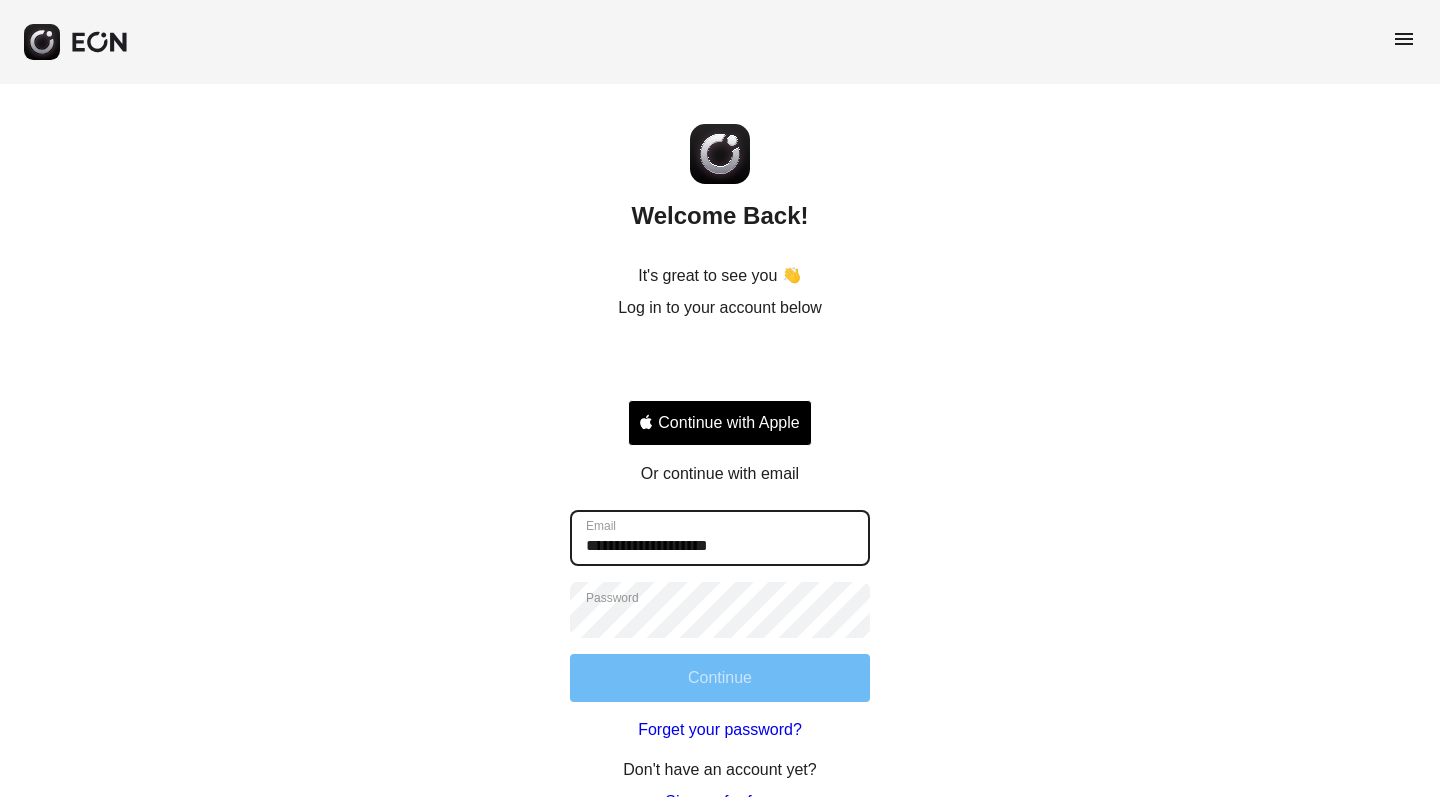 type on "**********" 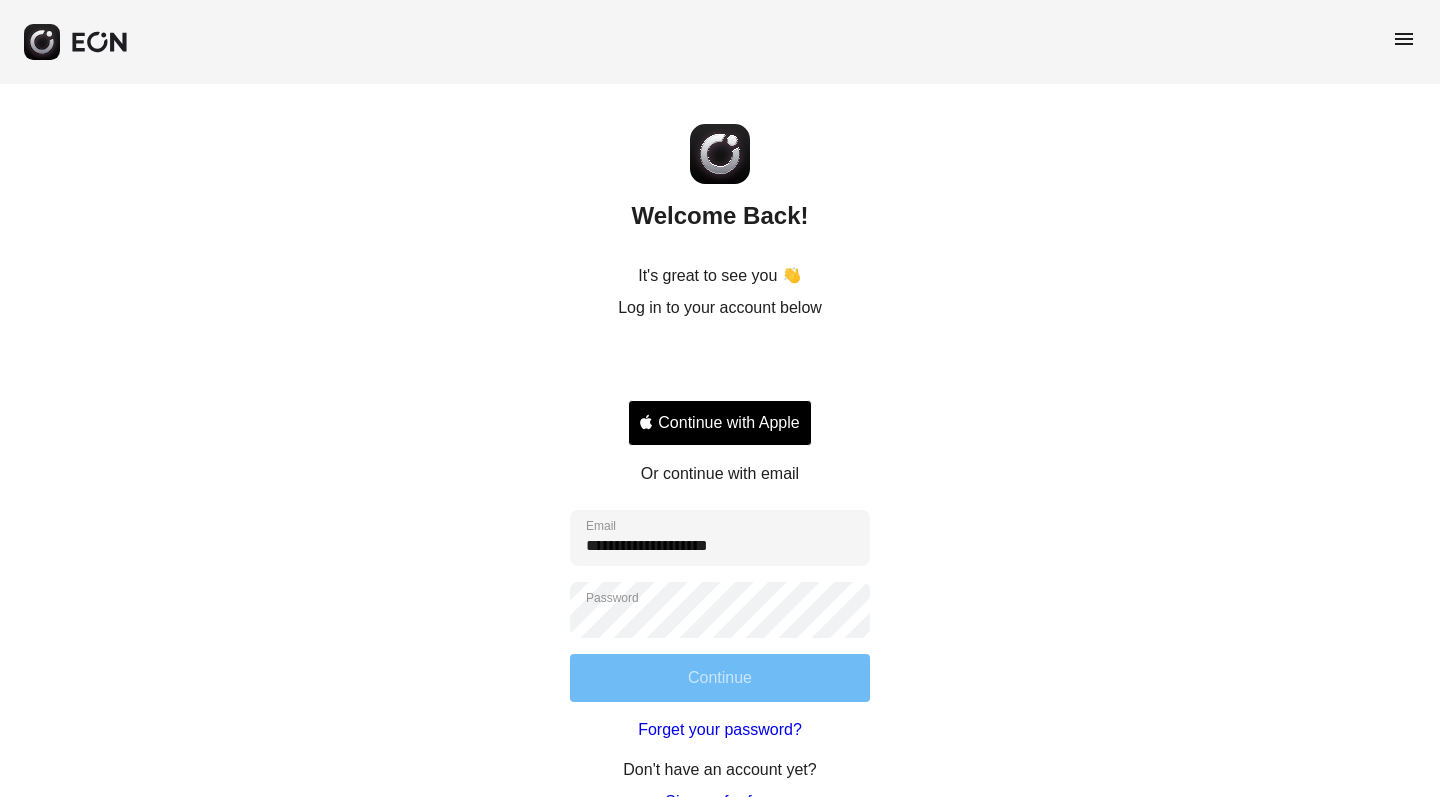 click on "Continue" at bounding box center (720, 678) 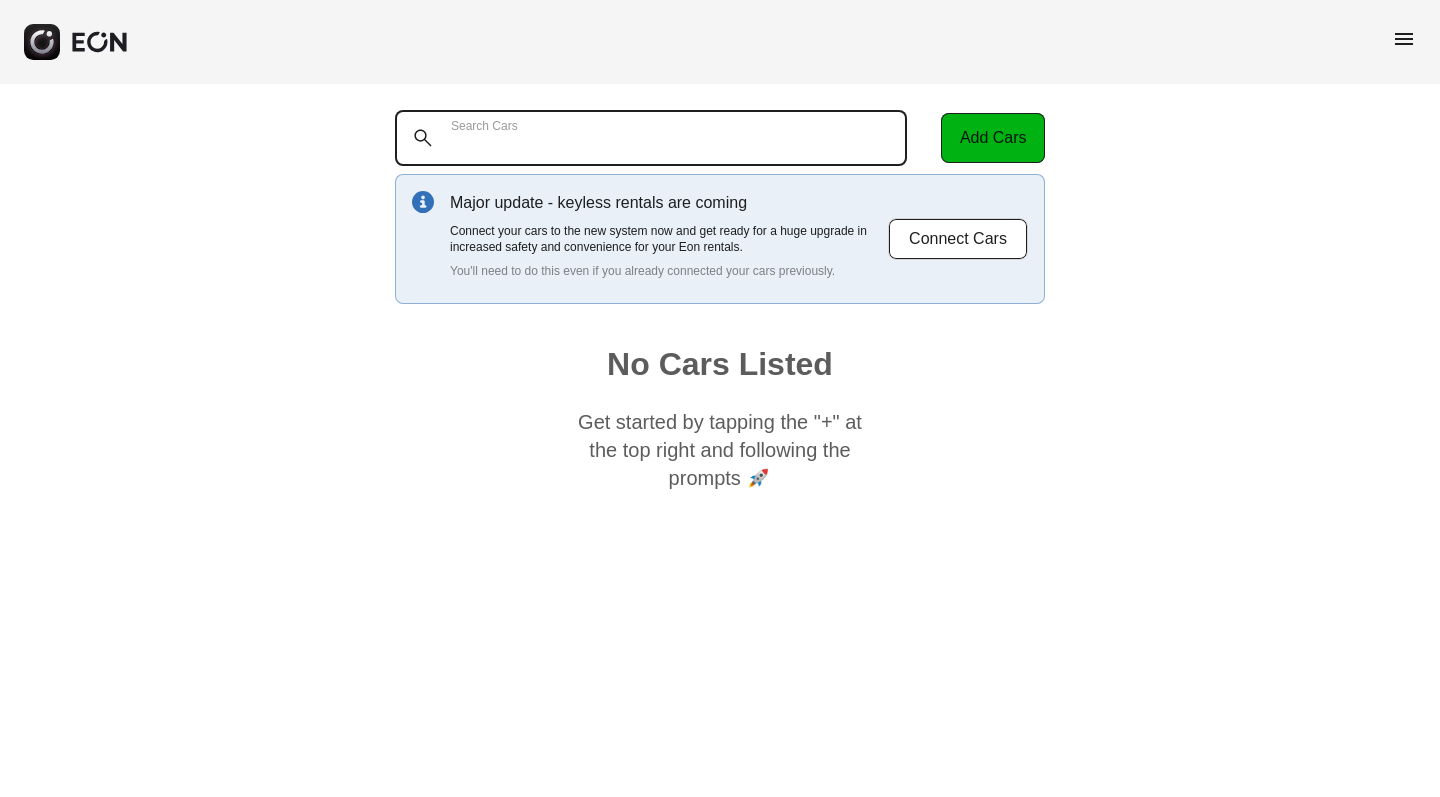 click on "Search Cars" at bounding box center [651, 138] 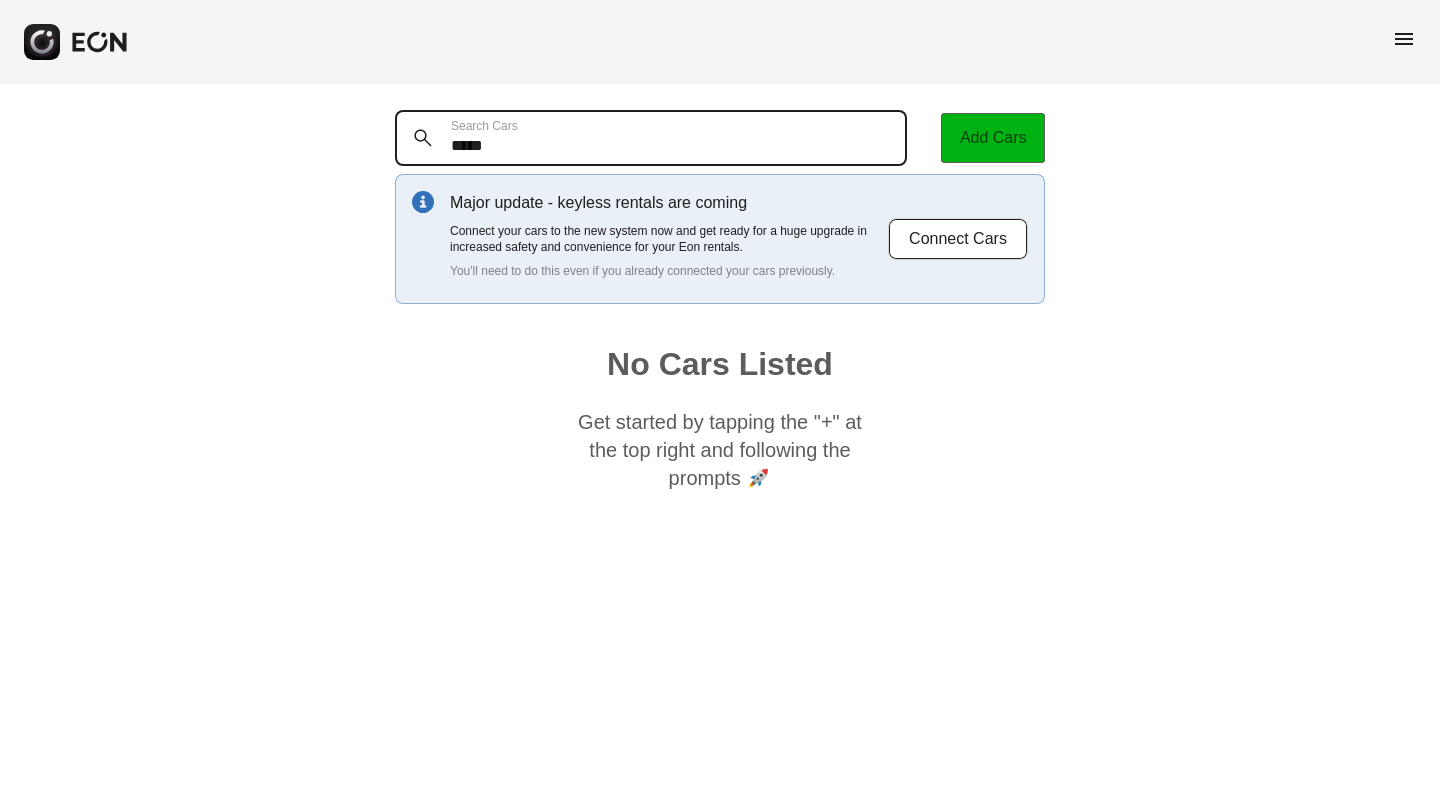 type on "*****" 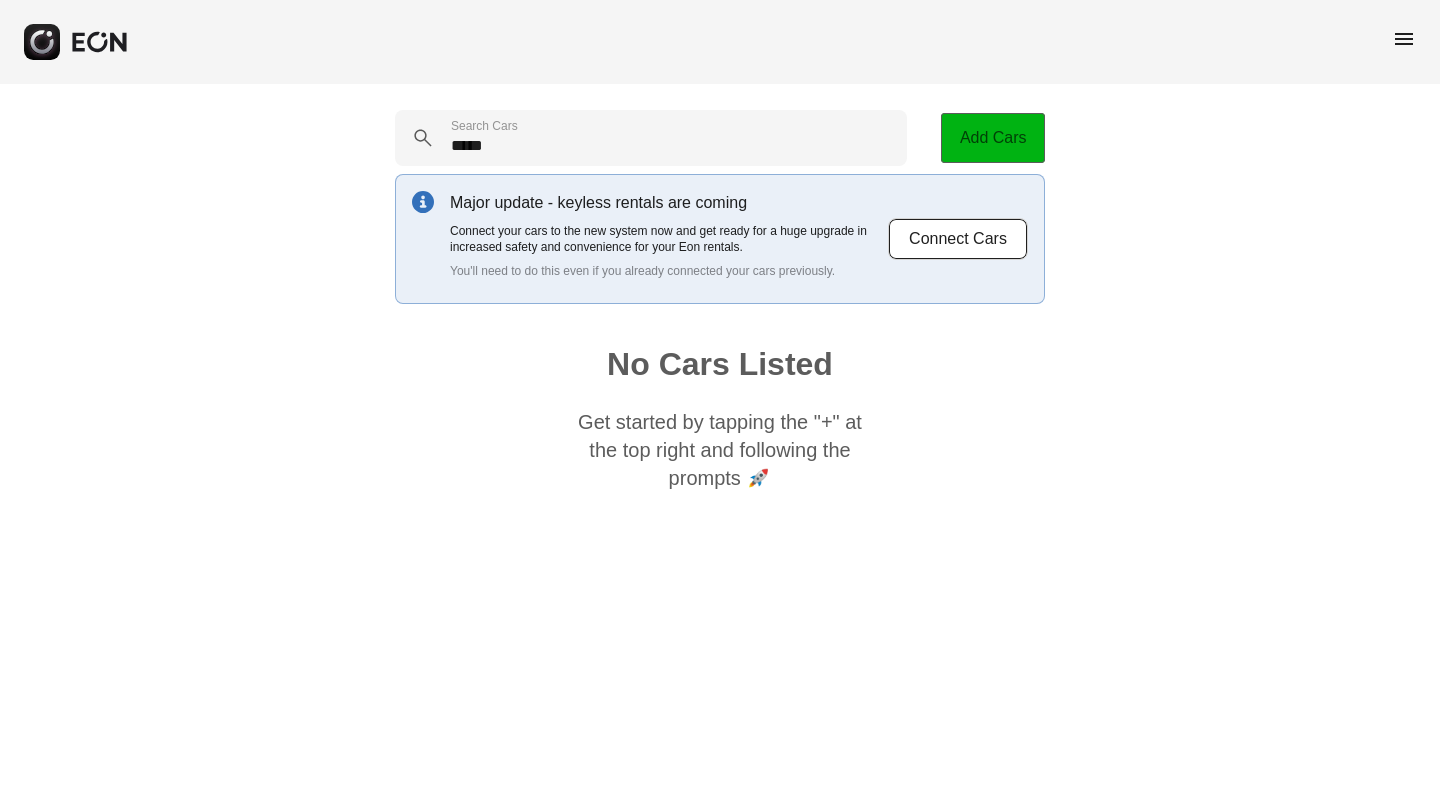click on "Add Cars" at bounding box center (993, 138) 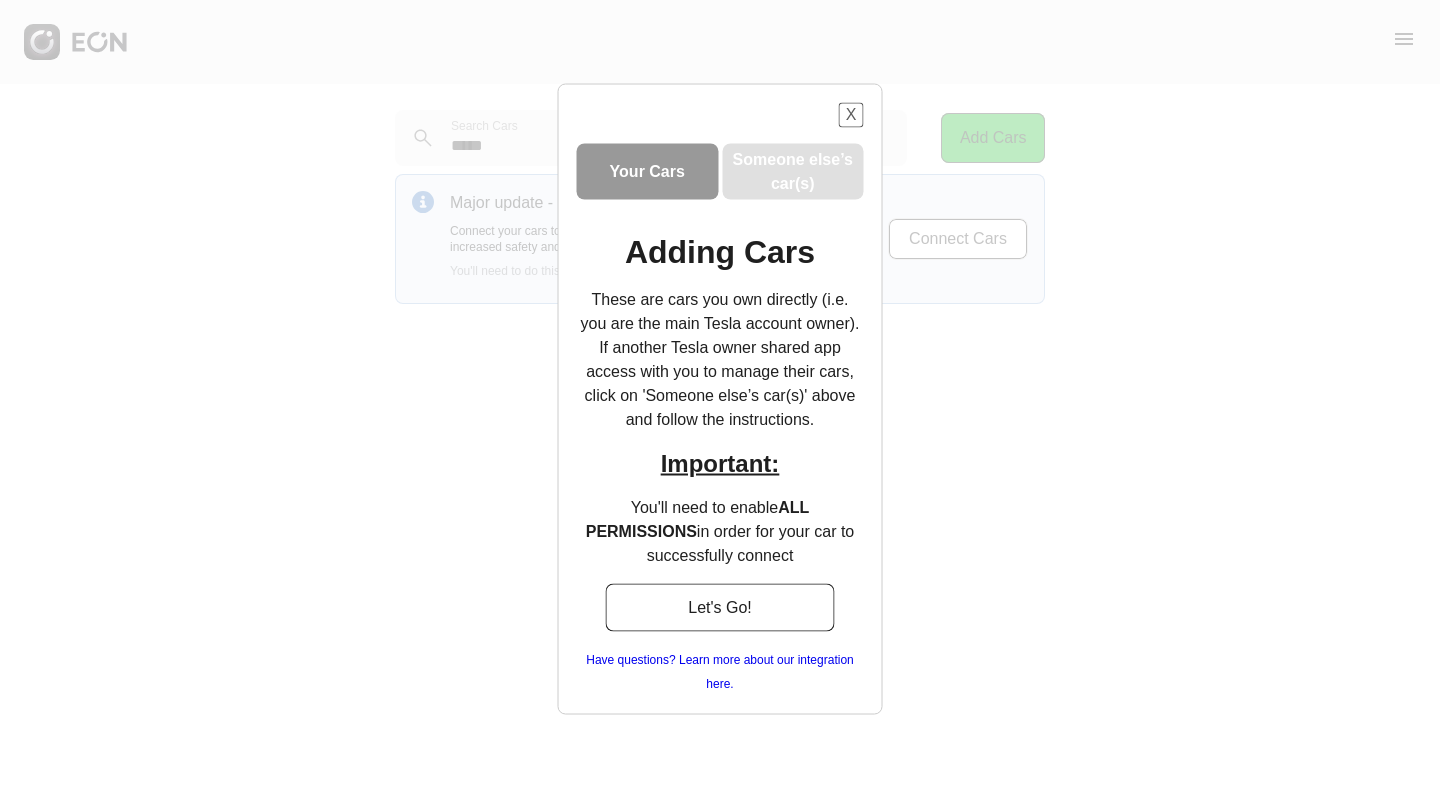 click on "X" at bounding box center [851, 114] 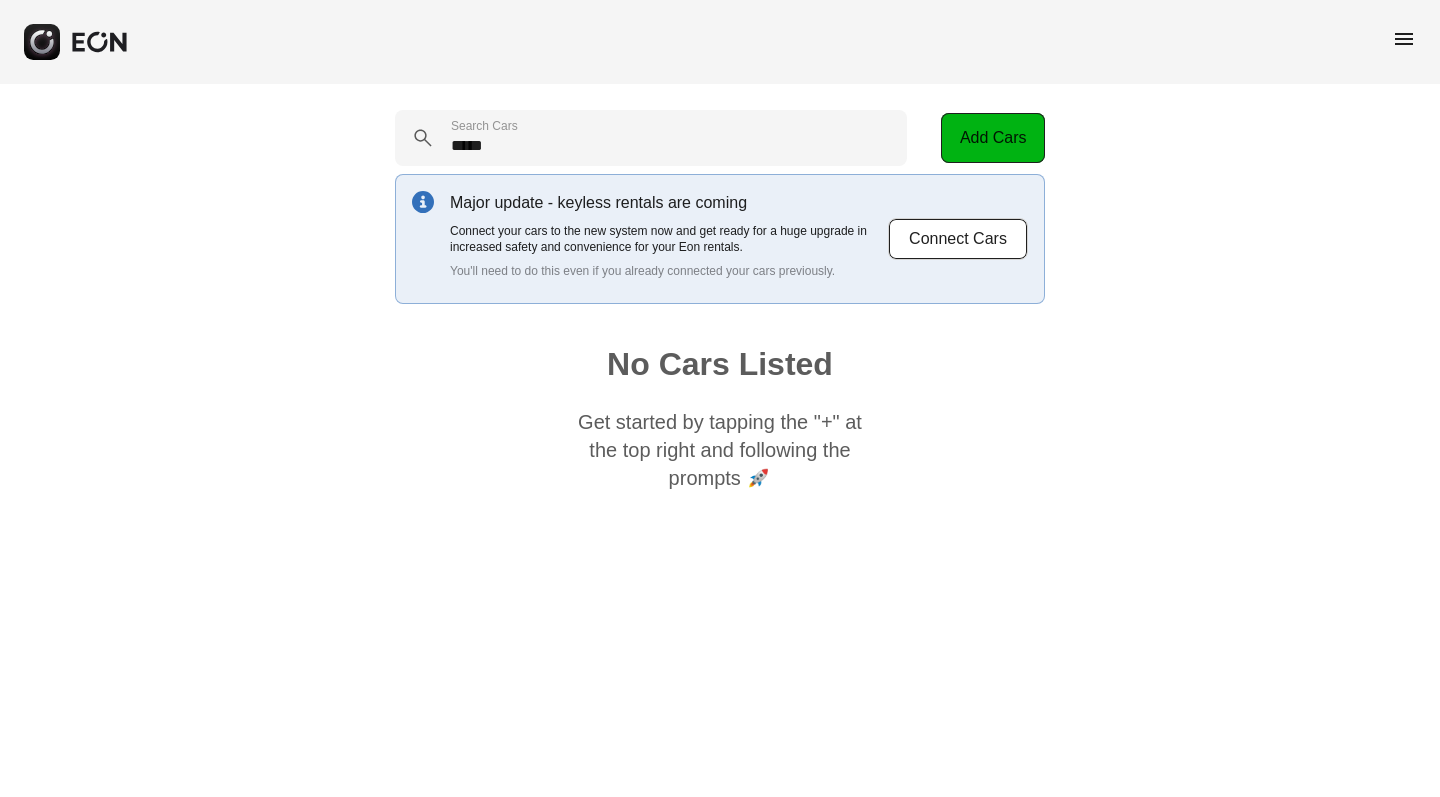 click on "menu" at bounding box center (1404, 39) 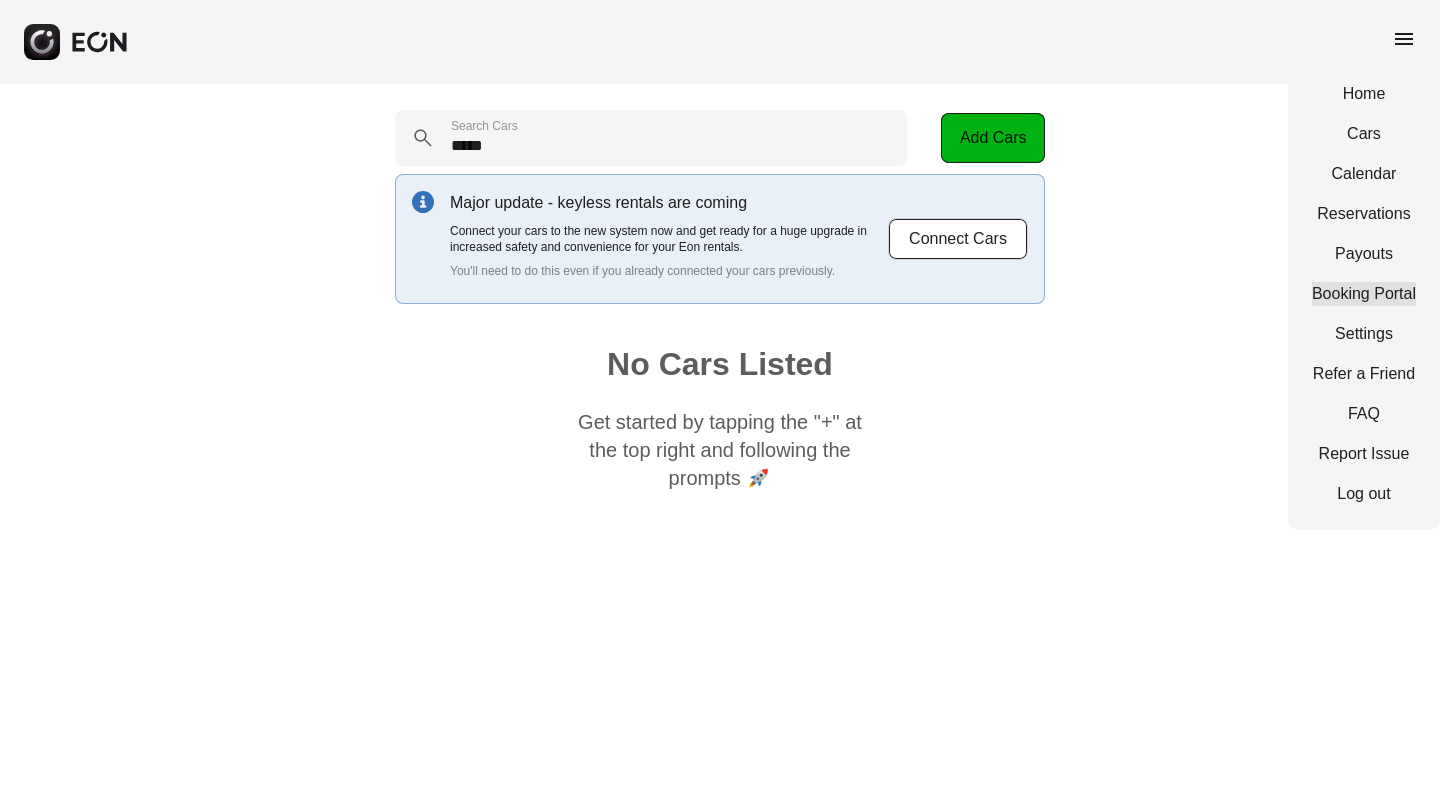 click on "Booking Portal" at bounding box center (1364, 294) 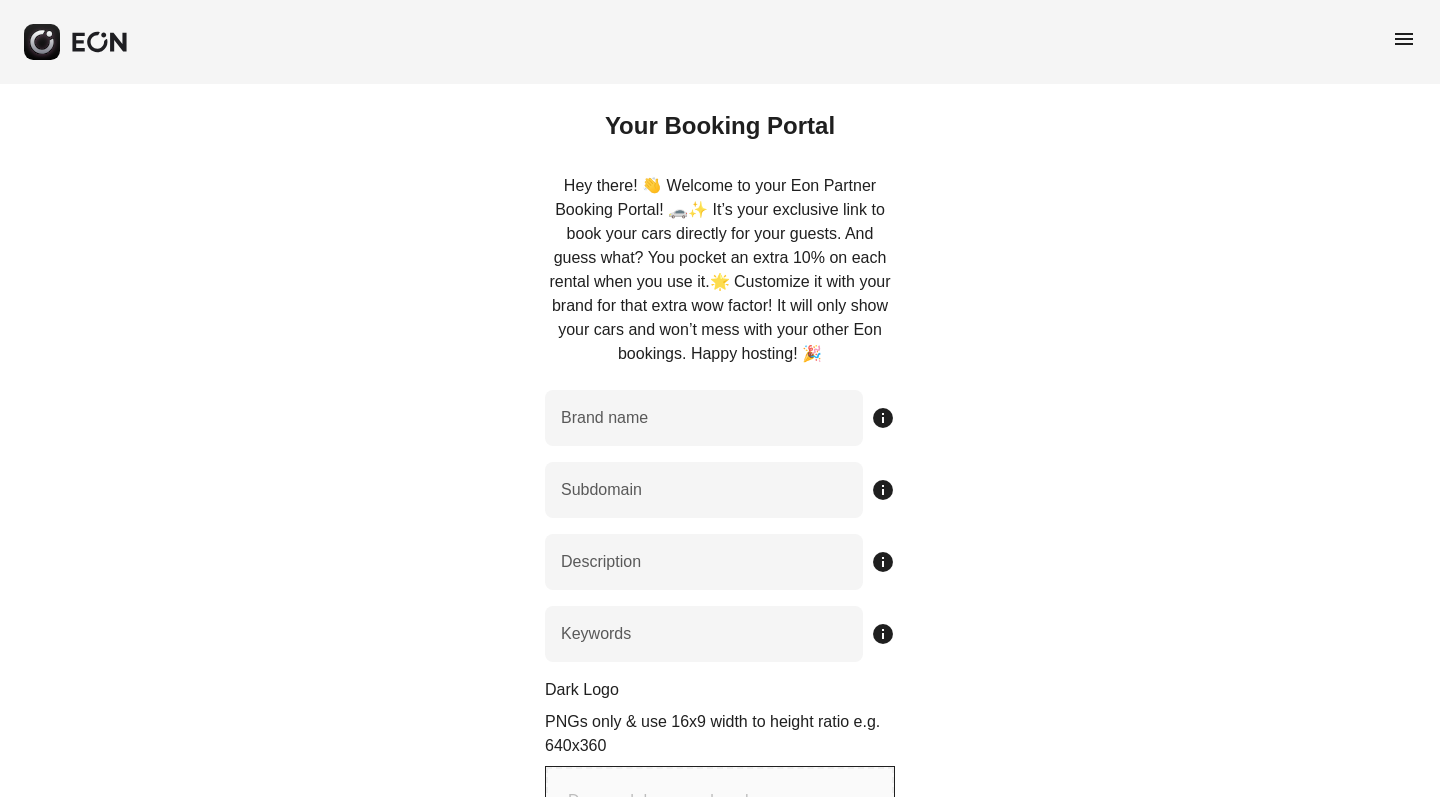 scroll, scrollTop: 0, scrollLeft: 0, axis: both 